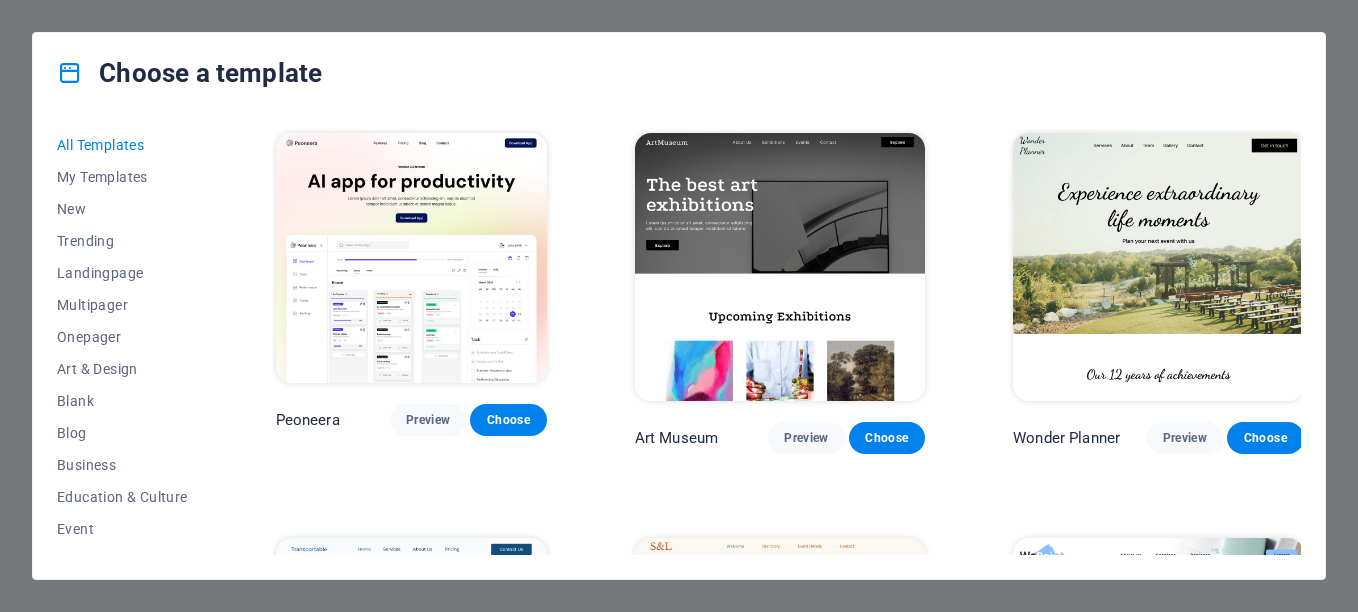 scroll, scrollTop: 0, scrollLeft: 0, axis: both 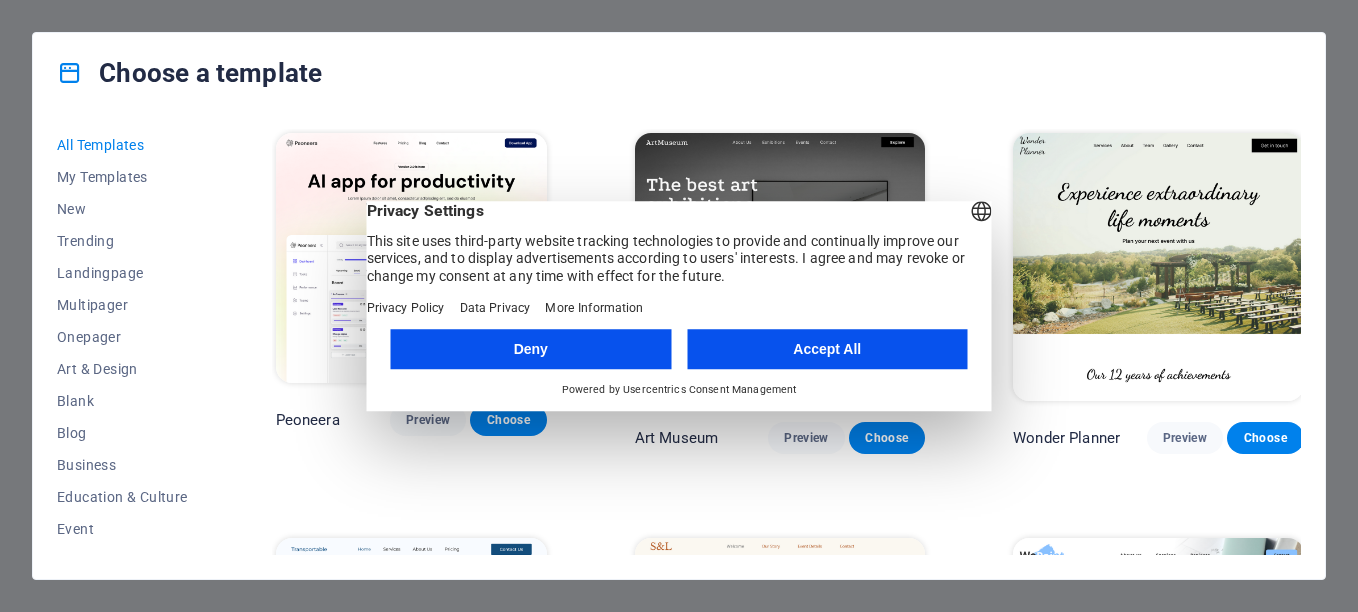 click on "Accept All" at bounding box center [827, 349] 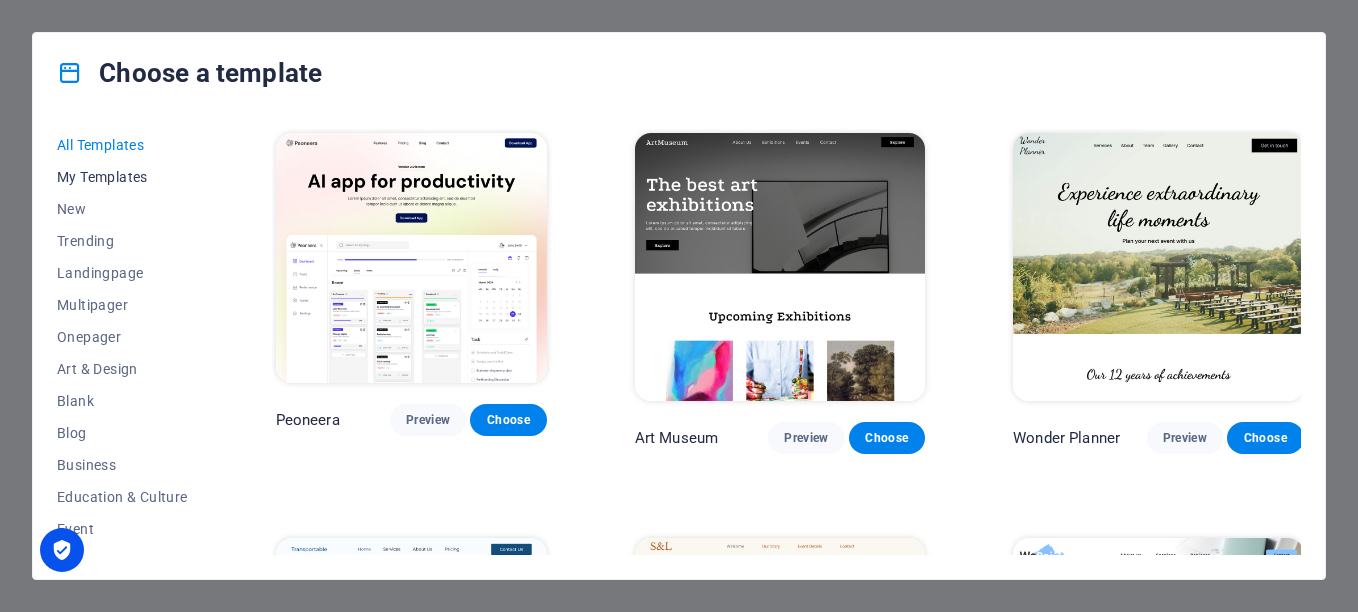 click on "My Templates" at bounding box center [122, 177] 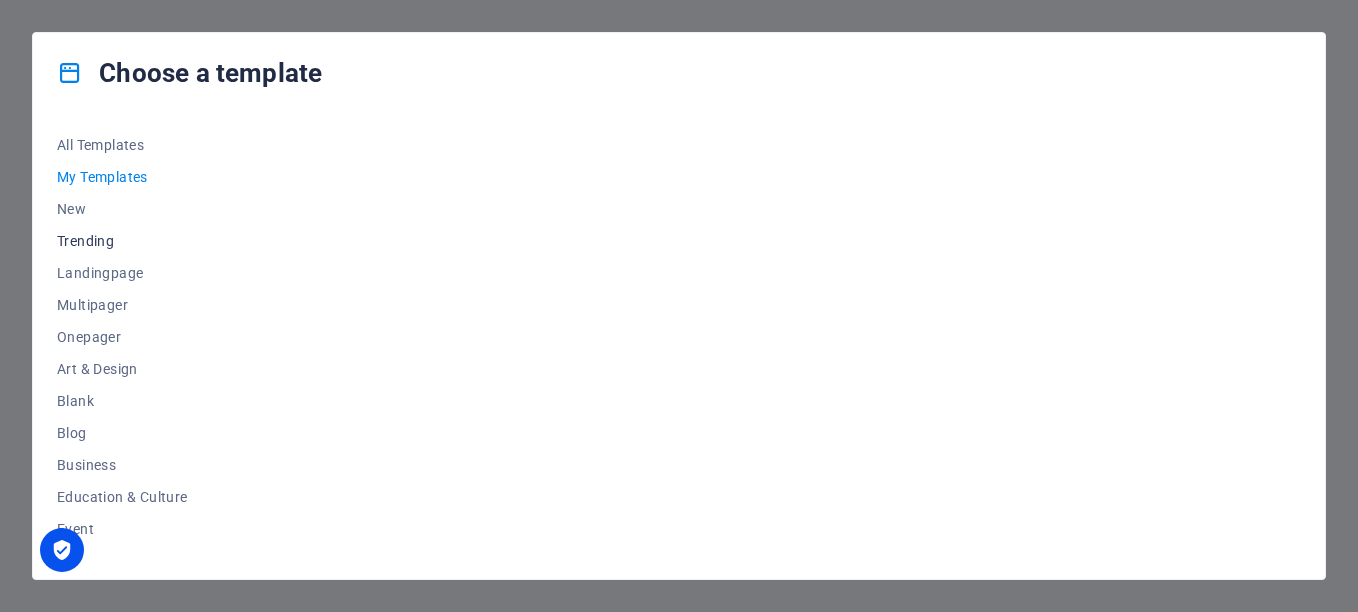 click on "Trending" at bounding box center (122, 241) 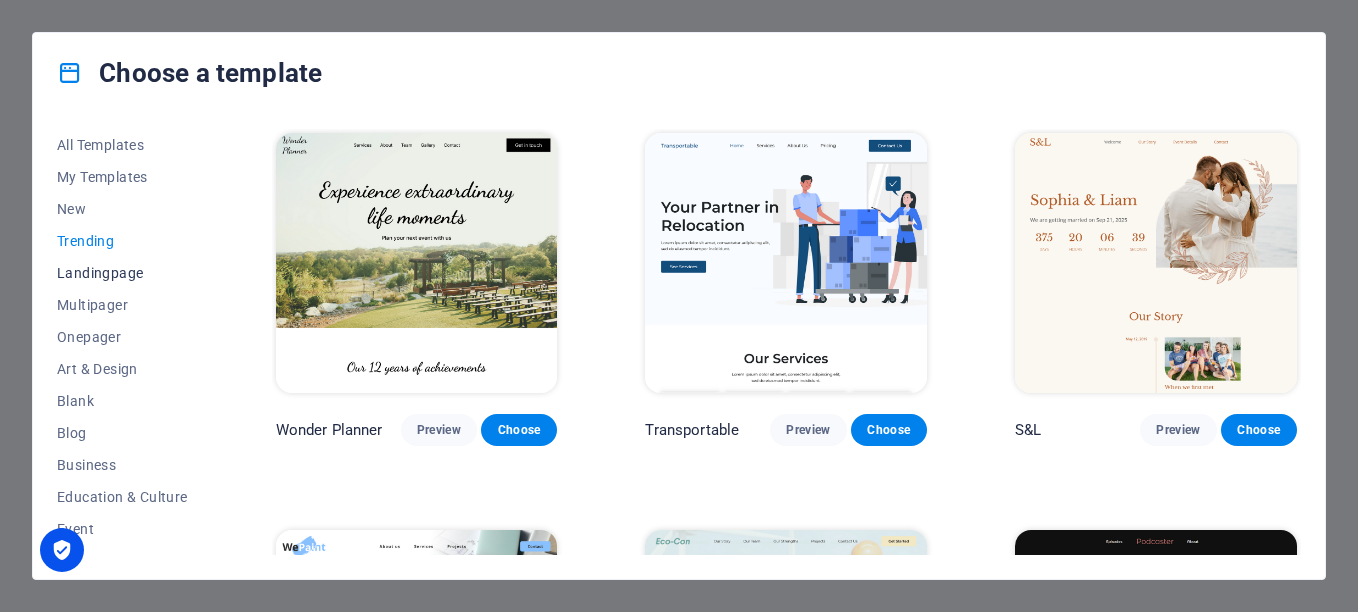 click on "Landingpage" at bounding box center [122, 273] 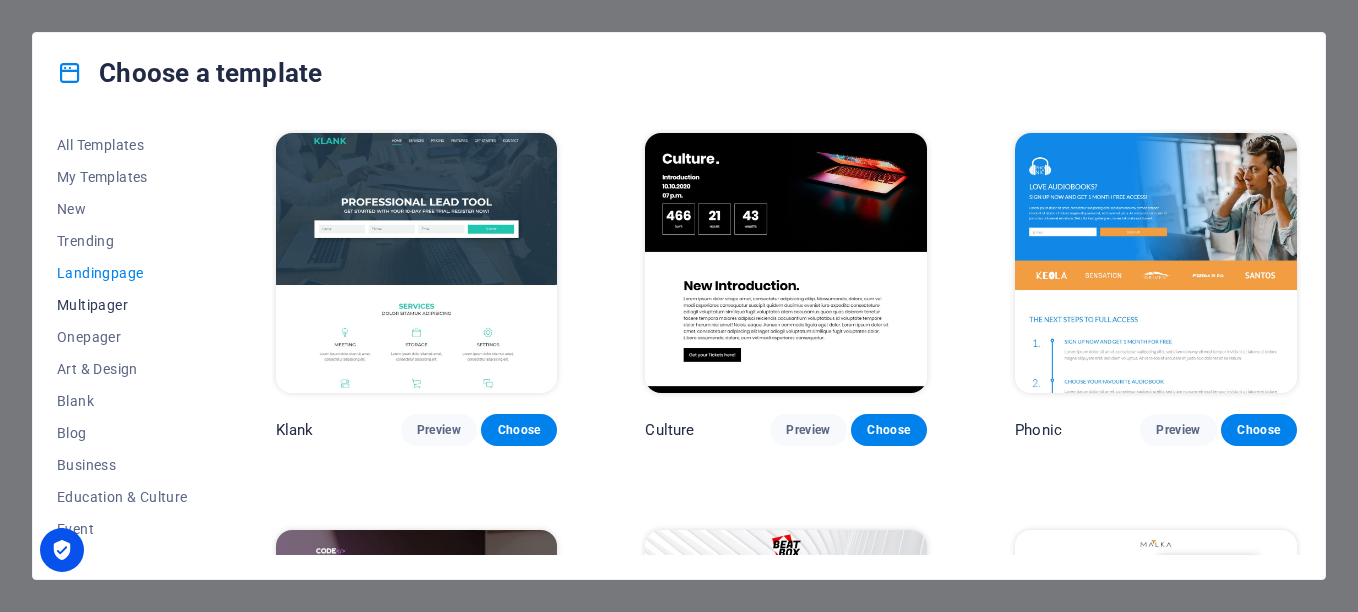 click on "Multipager" at bounding box center (122, 305) 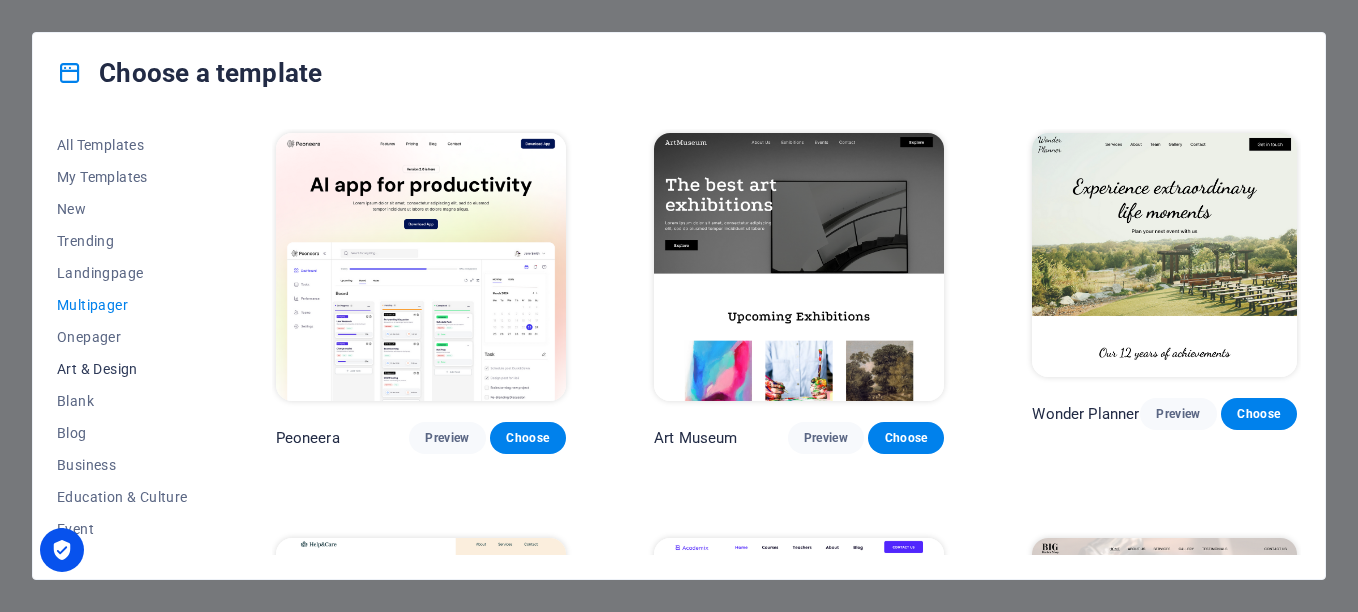 click on "Art & Design" at bounding box center [122, 369] 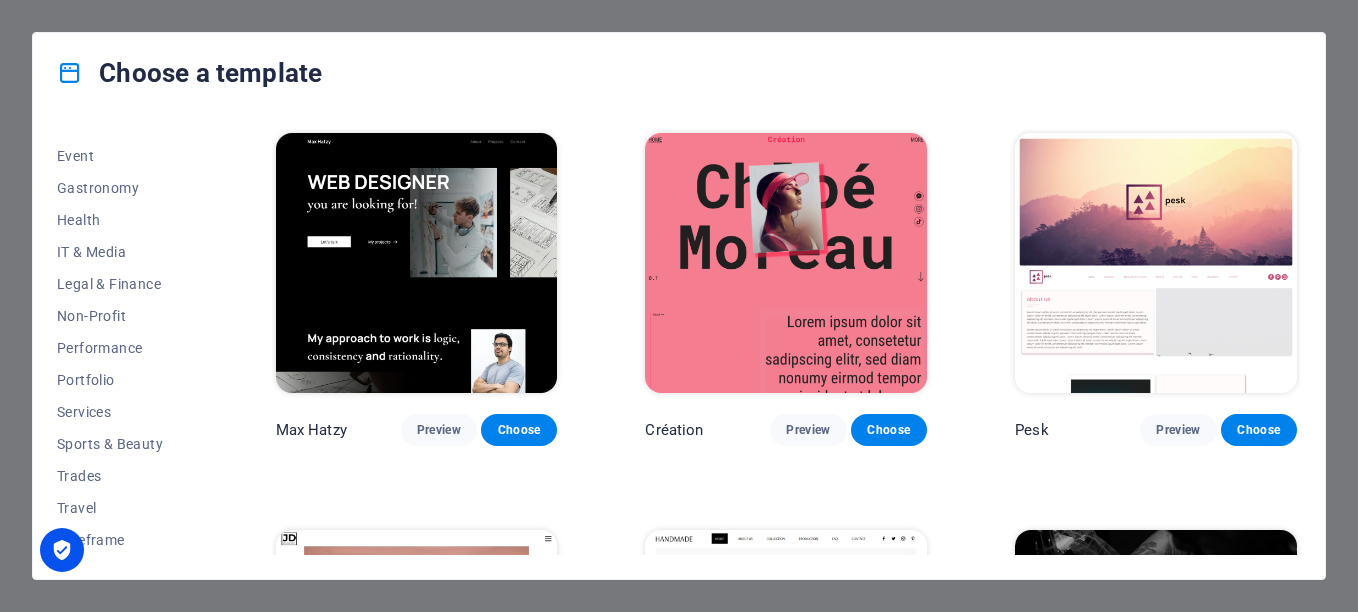 scroll, scrollTop: 374, scrollLeft: 0, axis: vertical 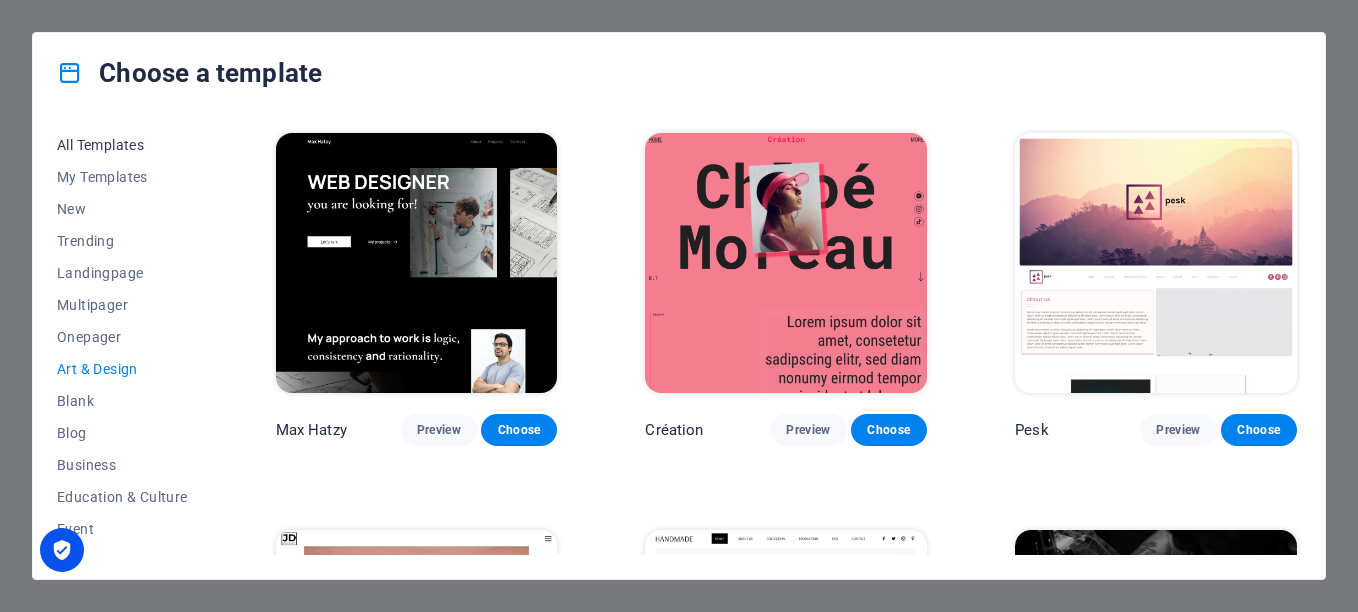 click on "All Templates" at bounding box center (122, 145) 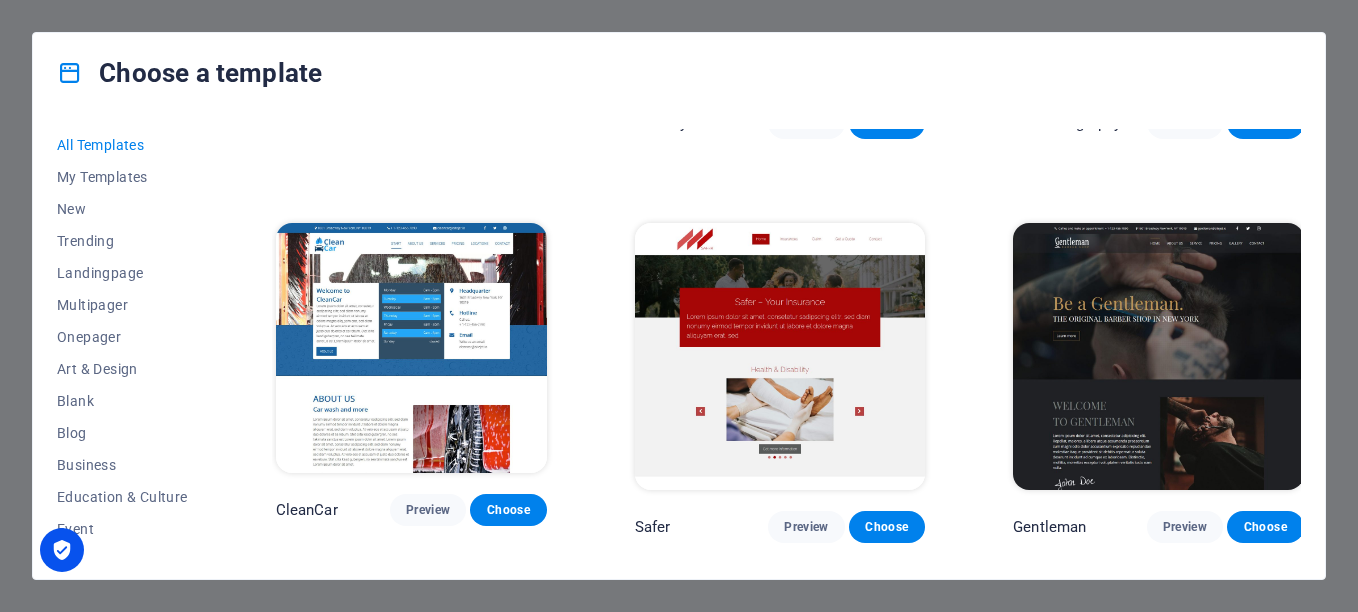 scroll, scrollTop: 7600, scrollLeft: 0, axis: vertical 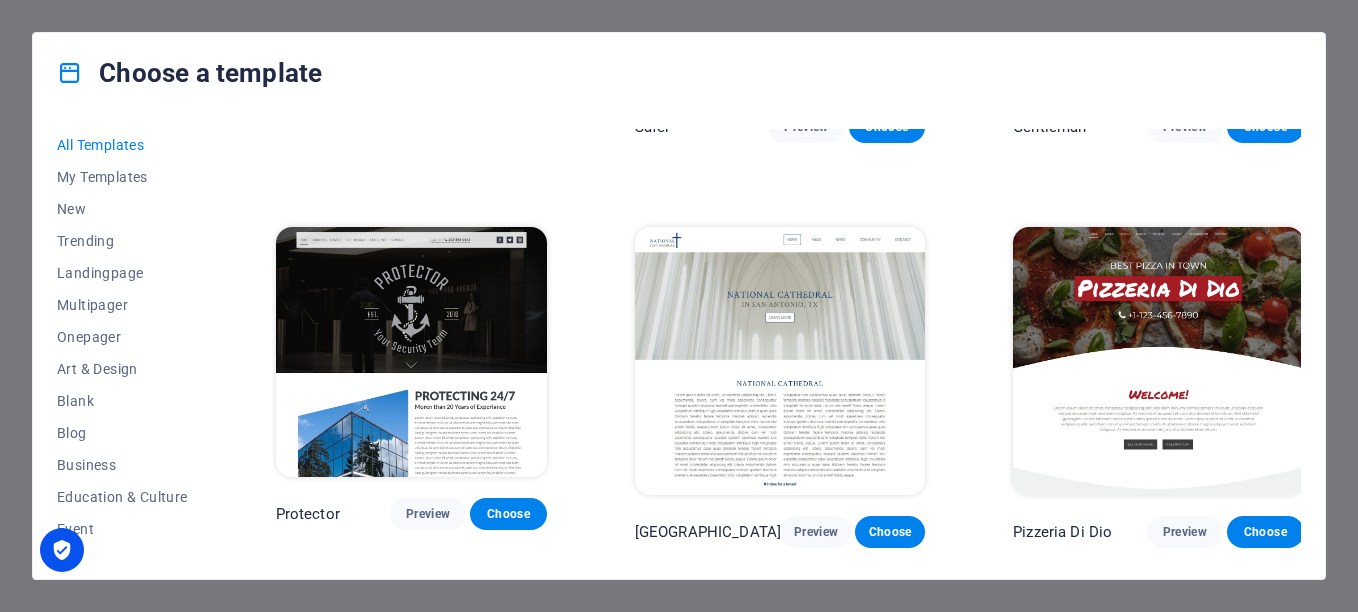 click at bounding box center [70, 73] 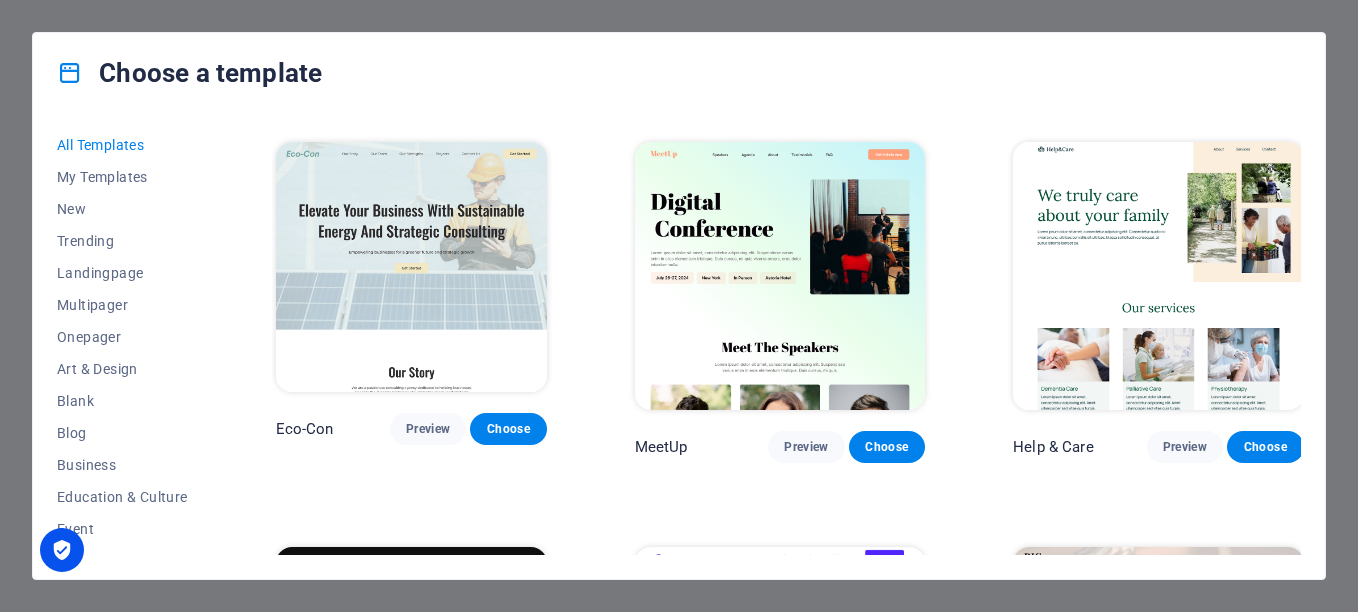 scroll, scrollTop: 0, scrollLeft: 0, axis: both 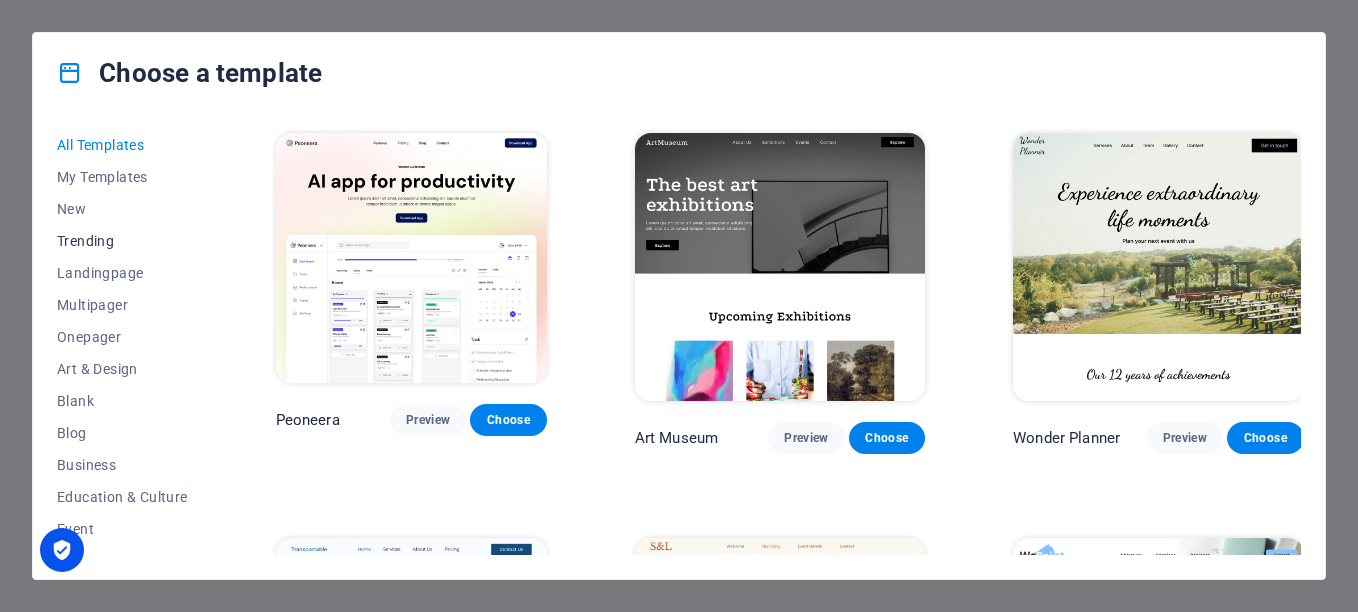 click on "Trending" at bounding box center (122, 241) 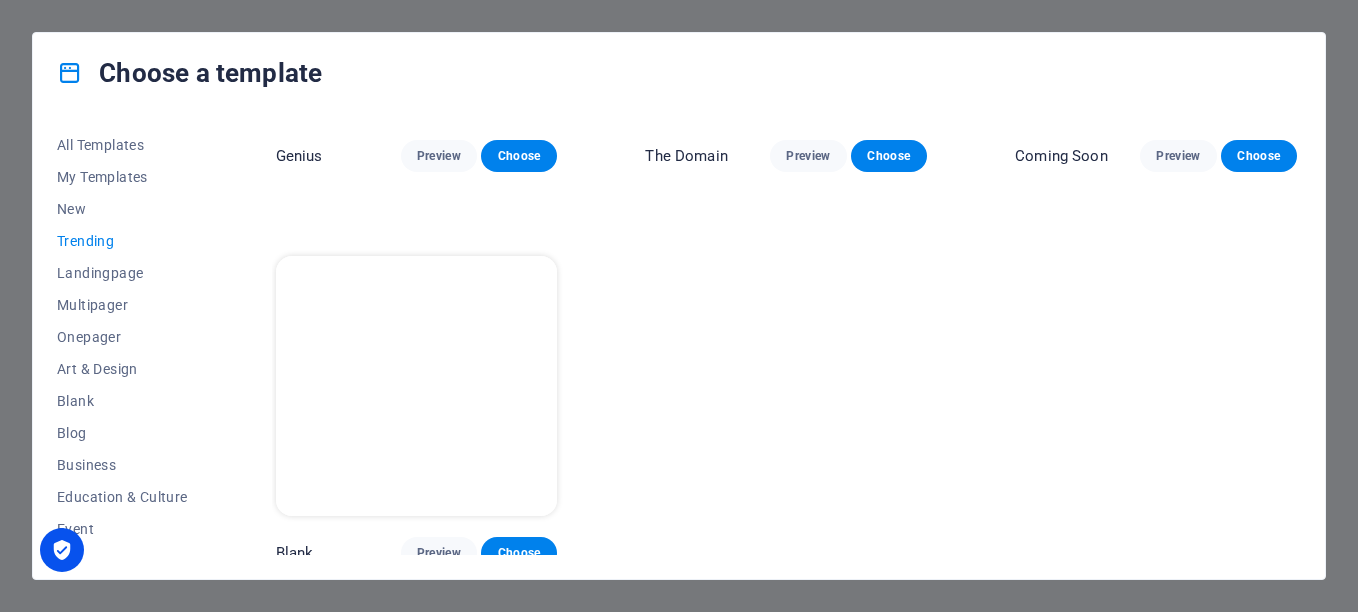 scroll, scrollTop: 1460, scrollLeft: 0, axis: vertical 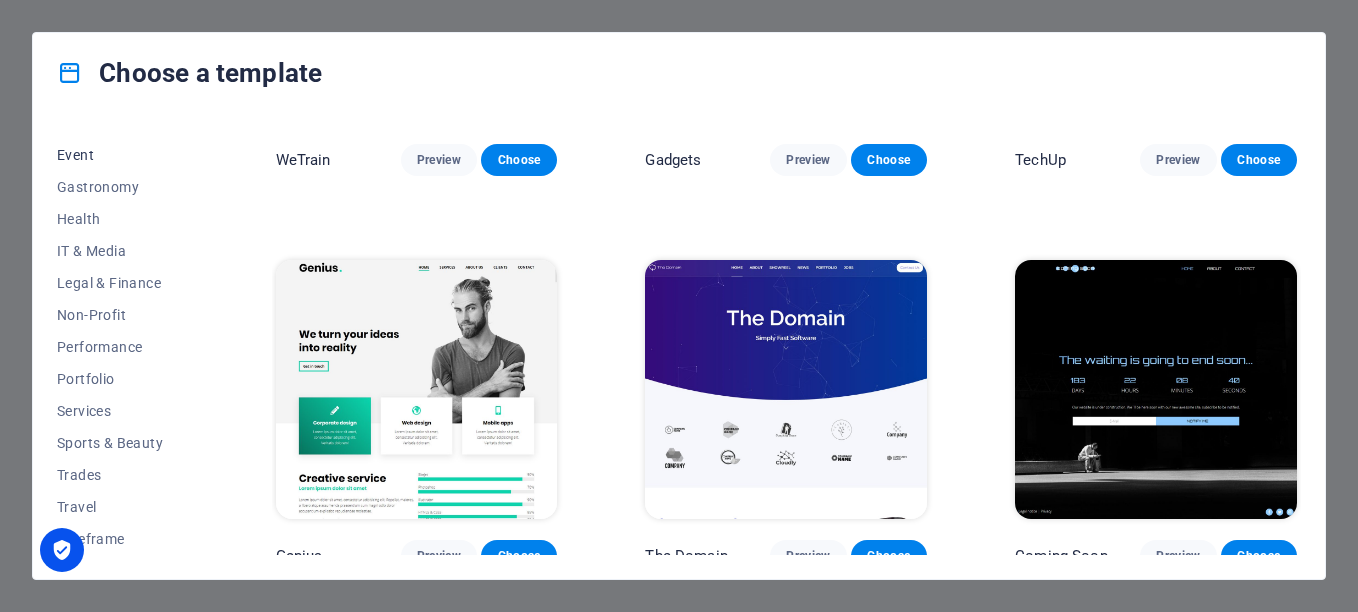 click on "Event" at bounding box center (122, 155) 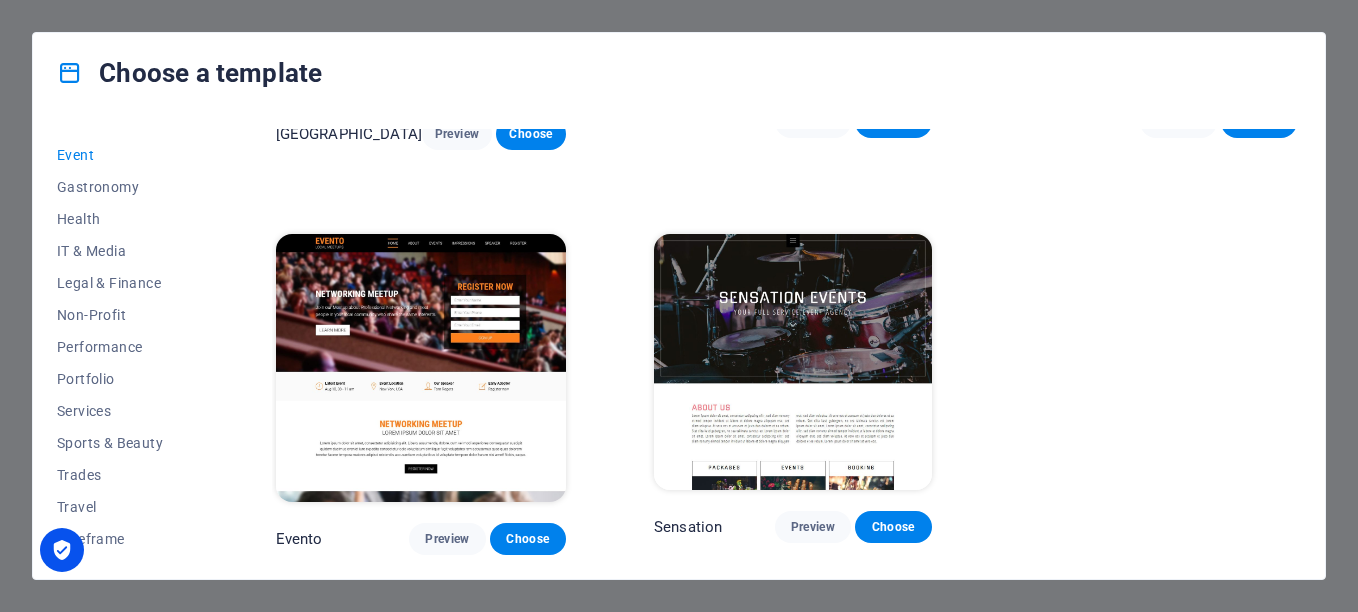 scroll, scrollTop: 677, scrollLeft: 0, axis: vertical 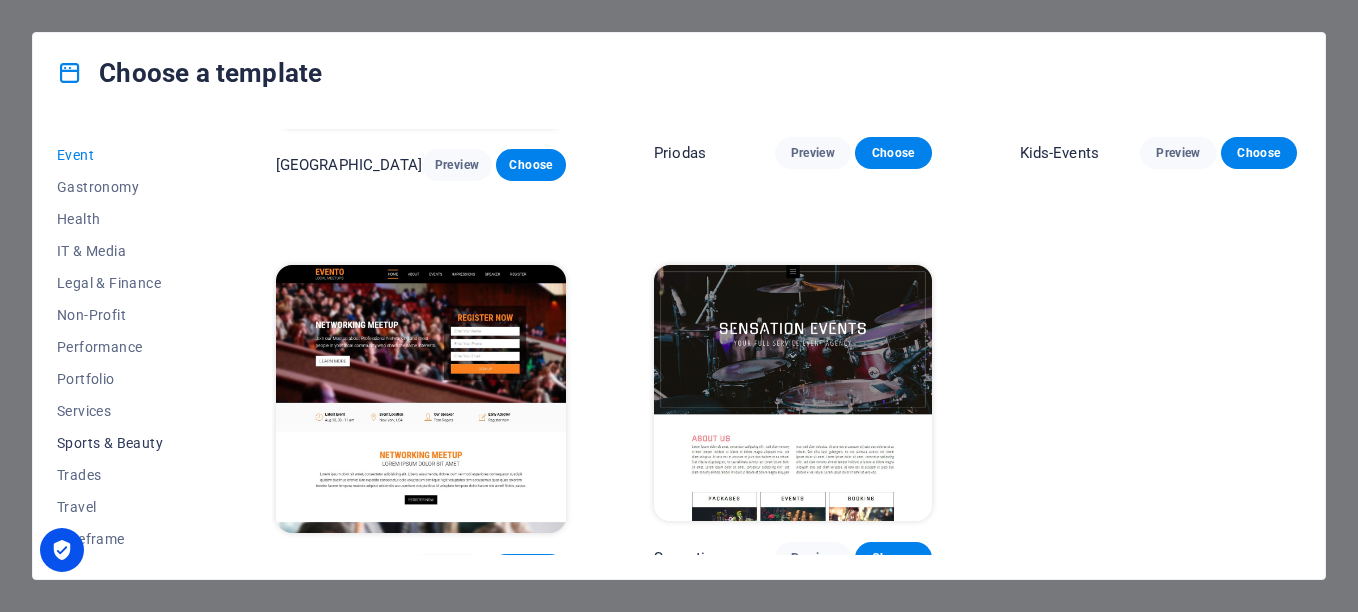 click on "Sports & Beauty" at bounding box center [122, 443] 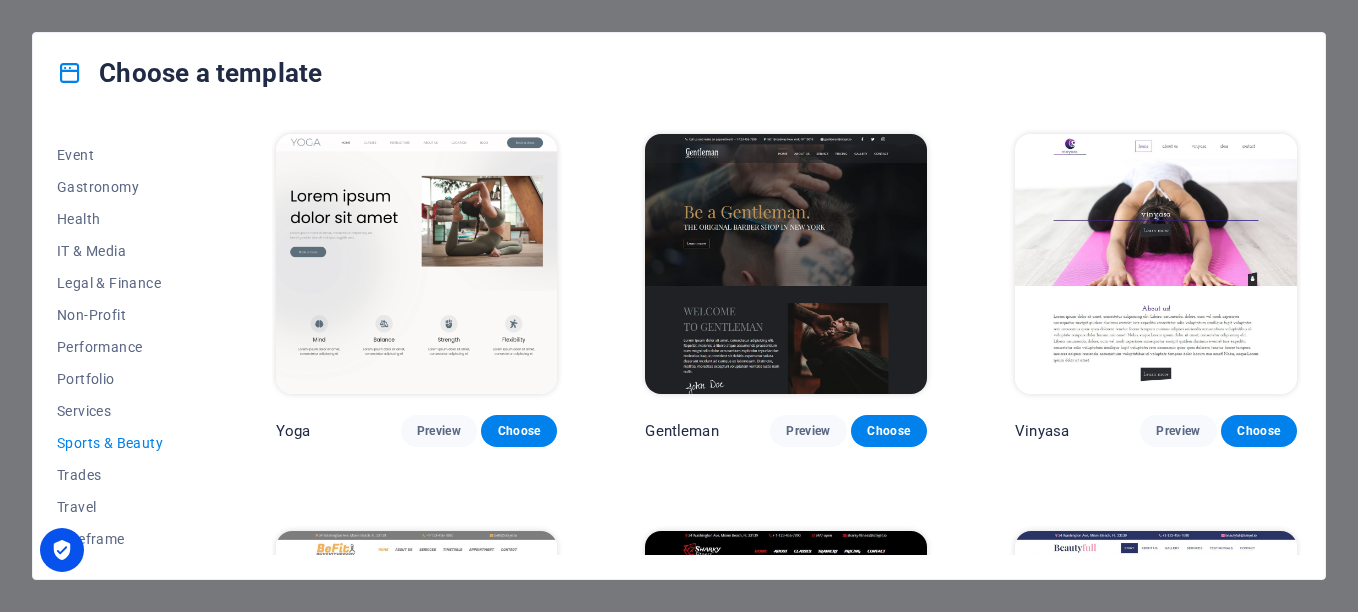 scroll, scrollTop: 1482, scrollLeft: 0, axis: vertical 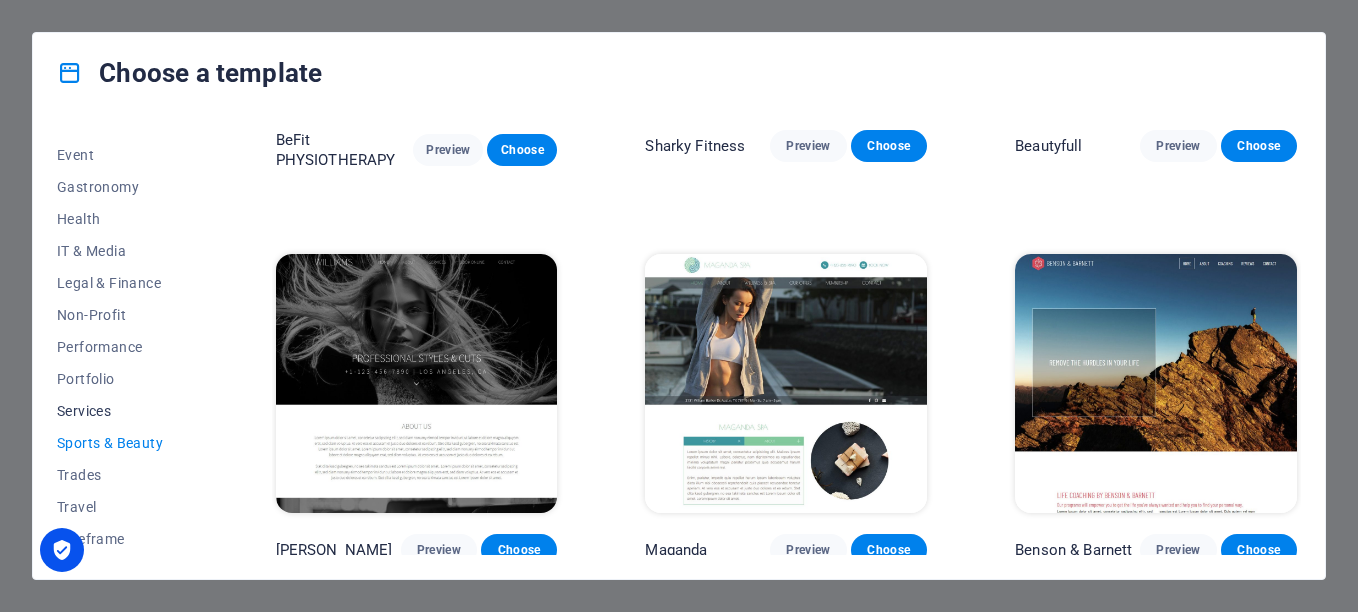 click on "Services" at bounding box center (122, 411) 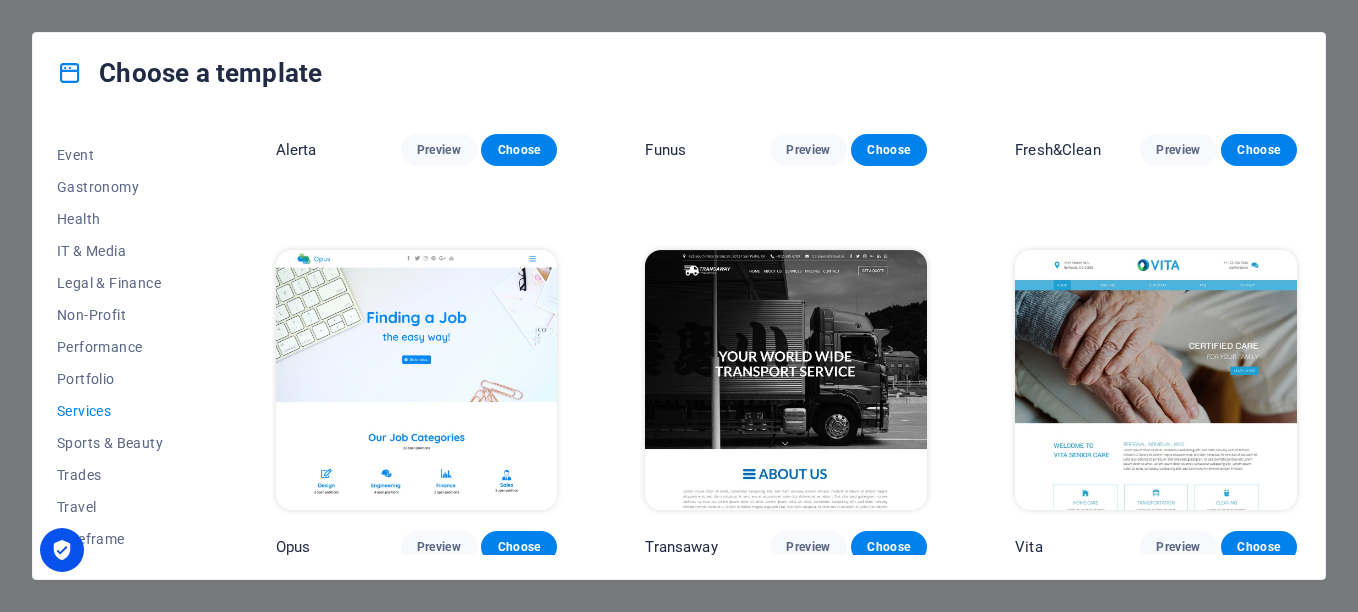 scroll, scrollTop: 2271, scrollLeft: 0, axis: vertical 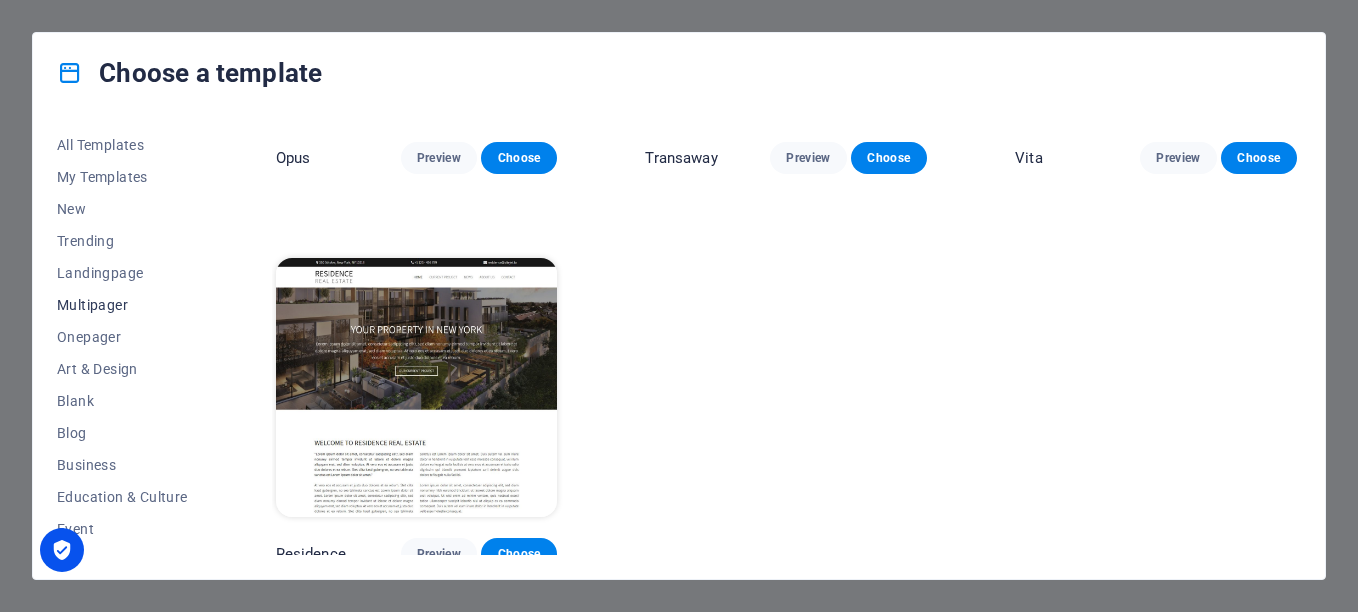 click on "Multipager" at bounding box center [122, 305] 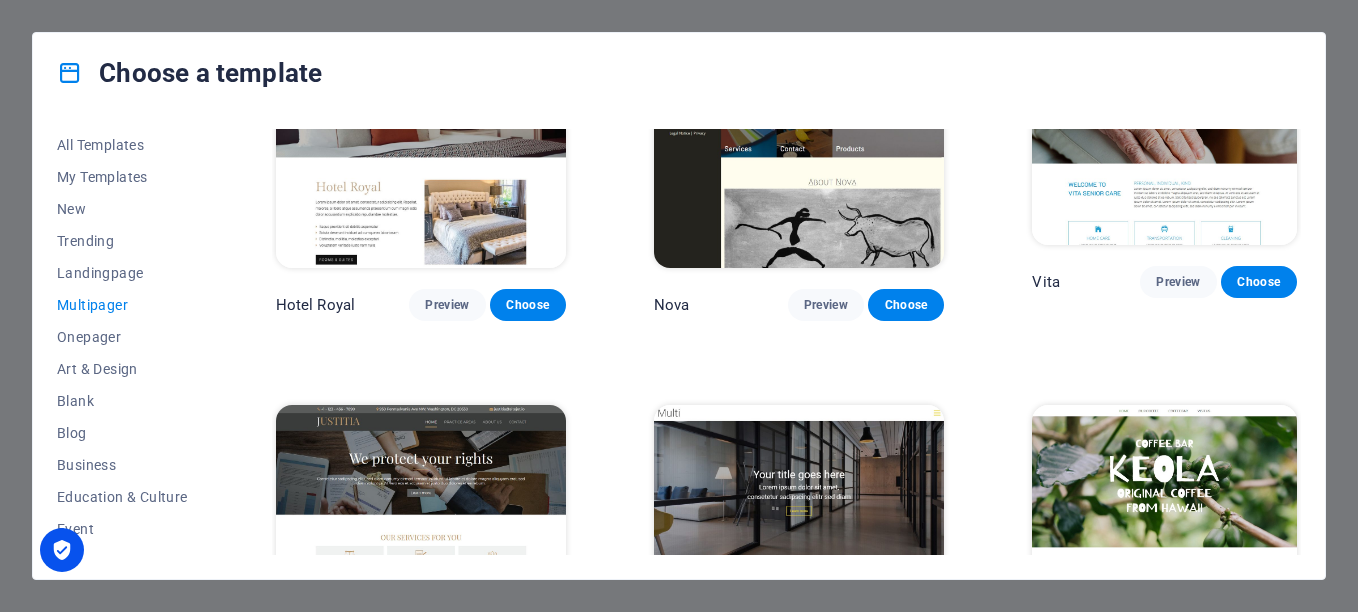 click at bounding box center (421, 539) 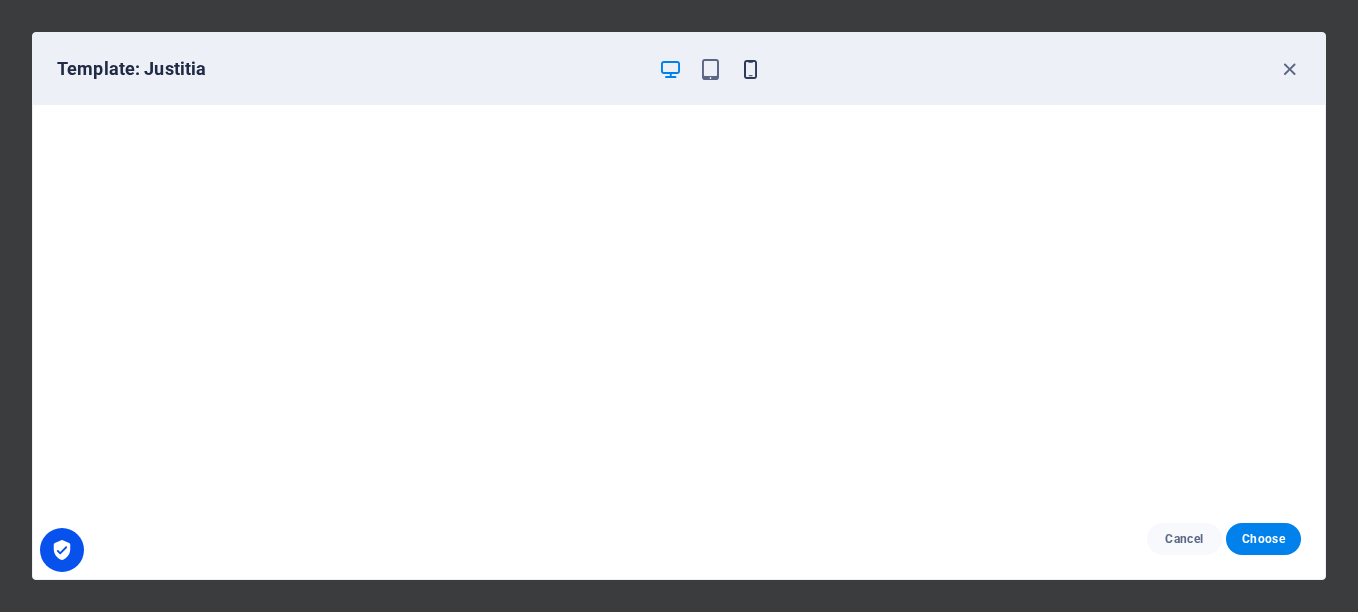 click at bounding box center [750, 69] 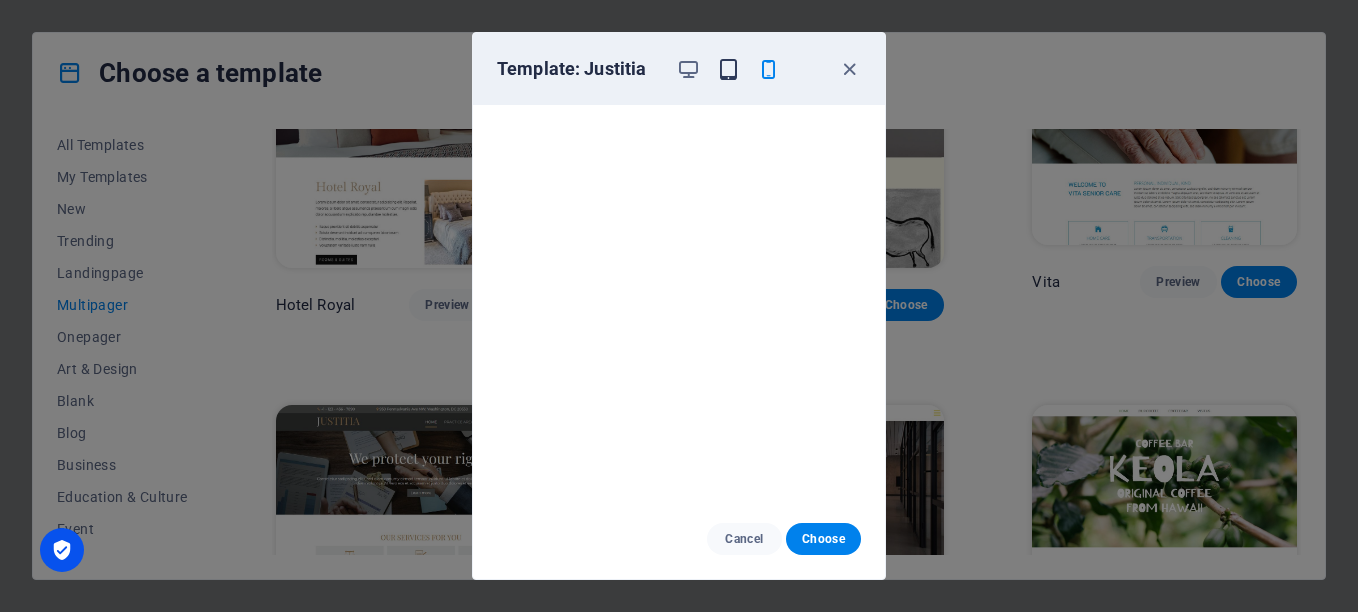 click at bounding box center (728, 69) 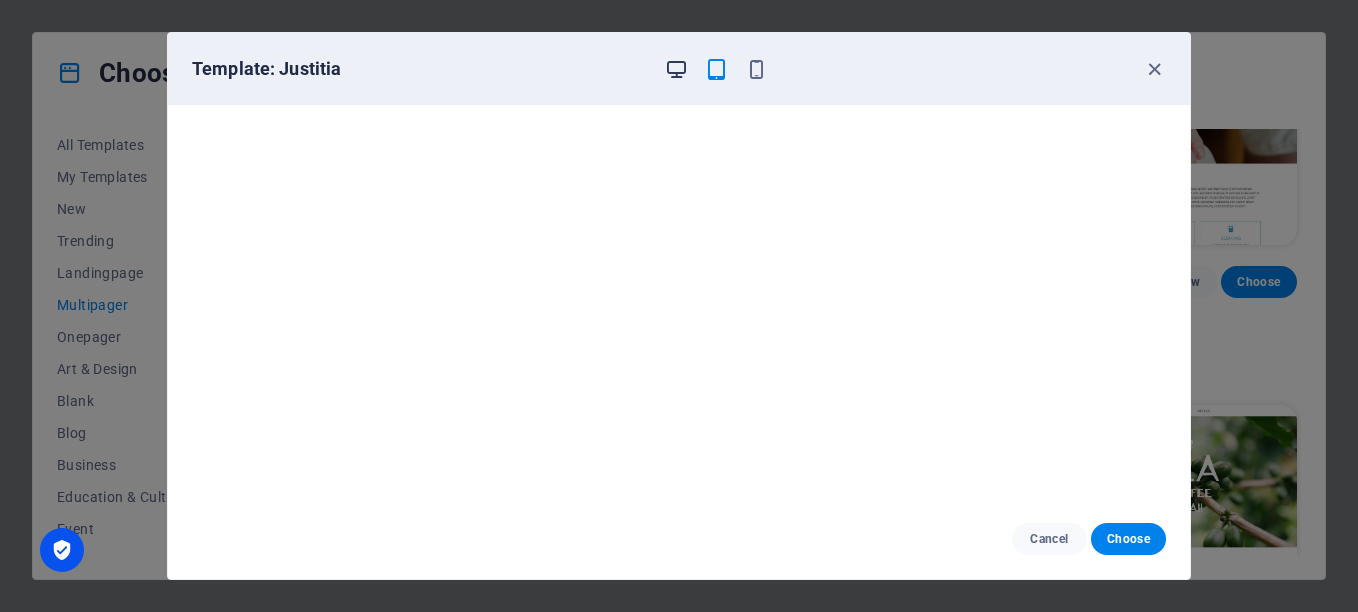 click at bounding box center [676, 69] 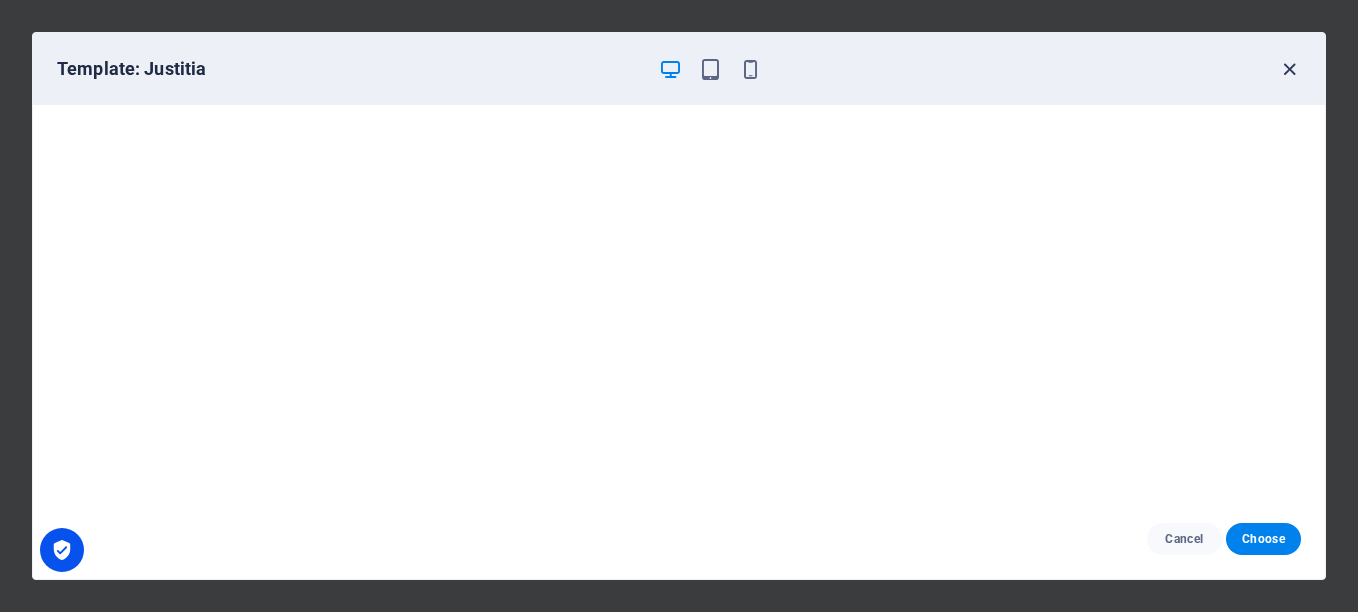 click at bounding box center [1289, 69] 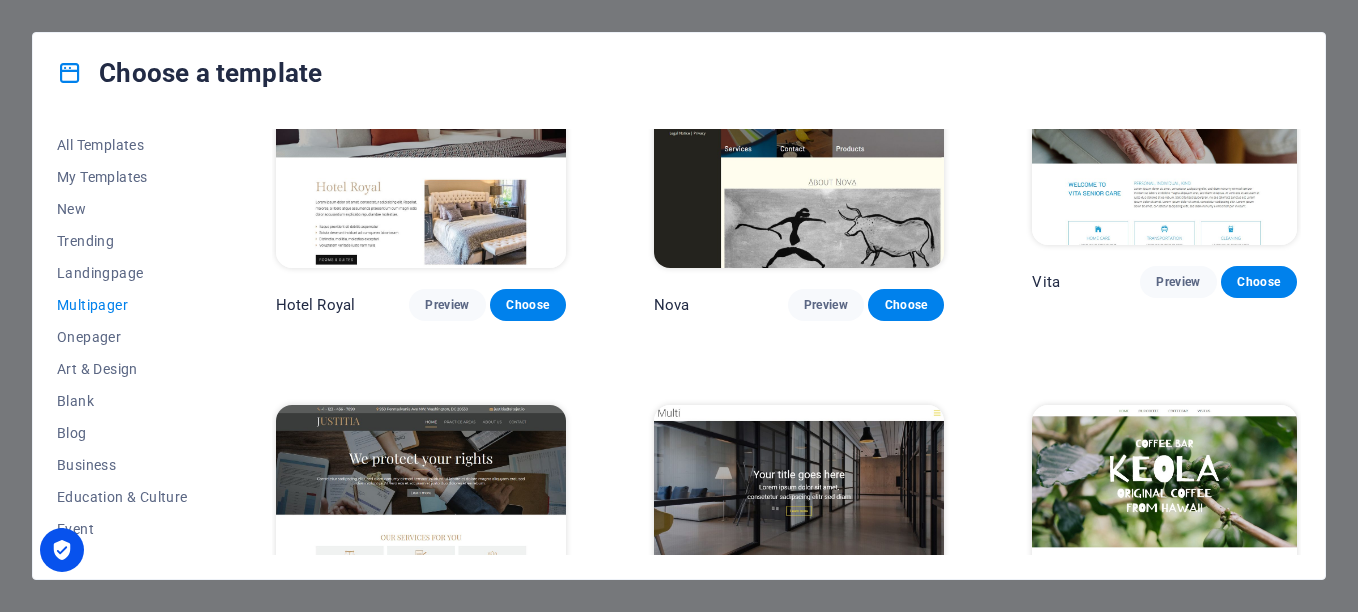 click at bounding box center [799, 539] 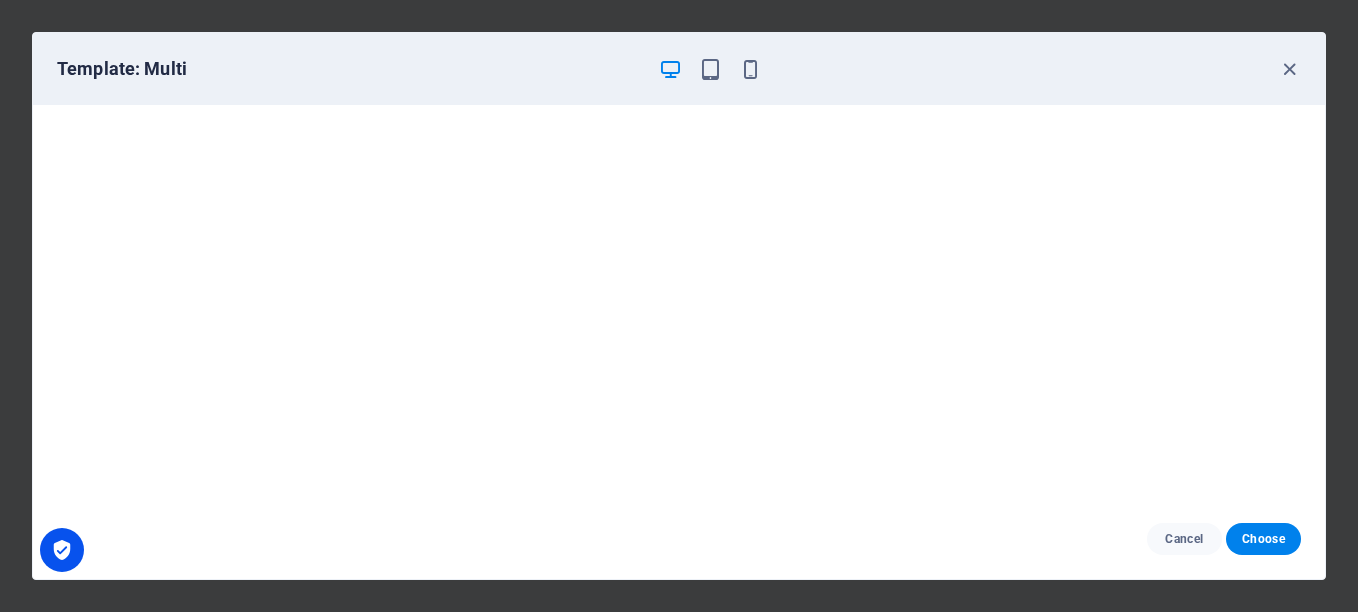 scroll, scrollTop: 0, scrollLeft: 0, axis: both 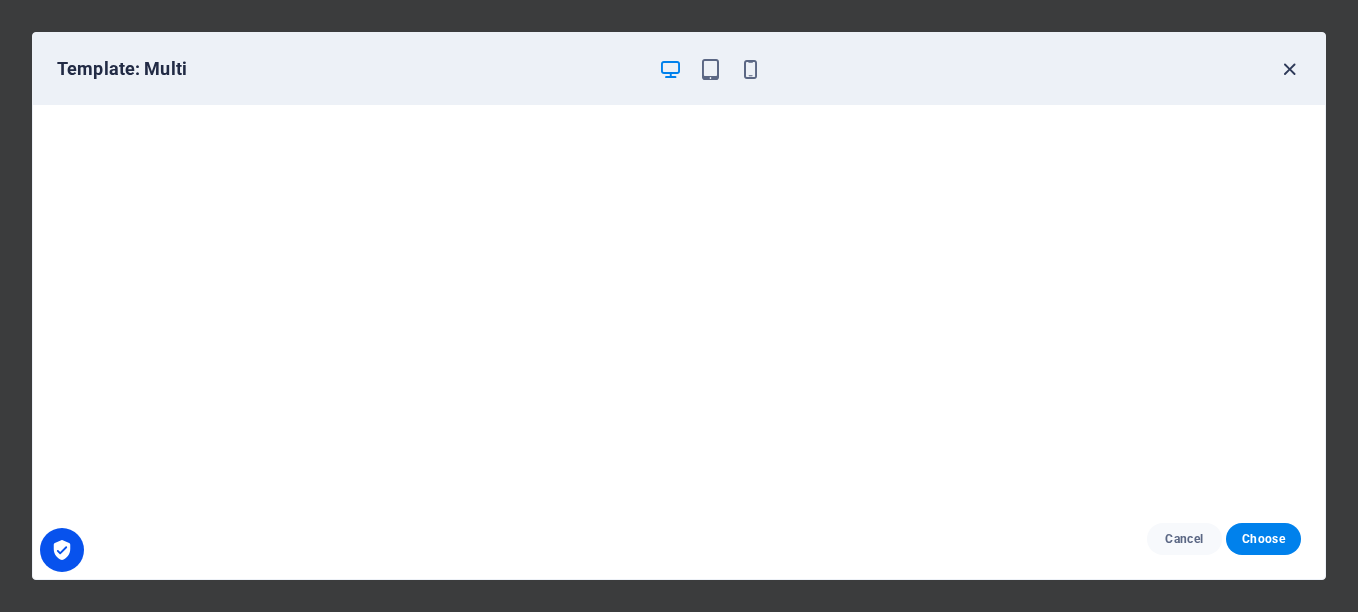 click at bounding box center [1289, 69] 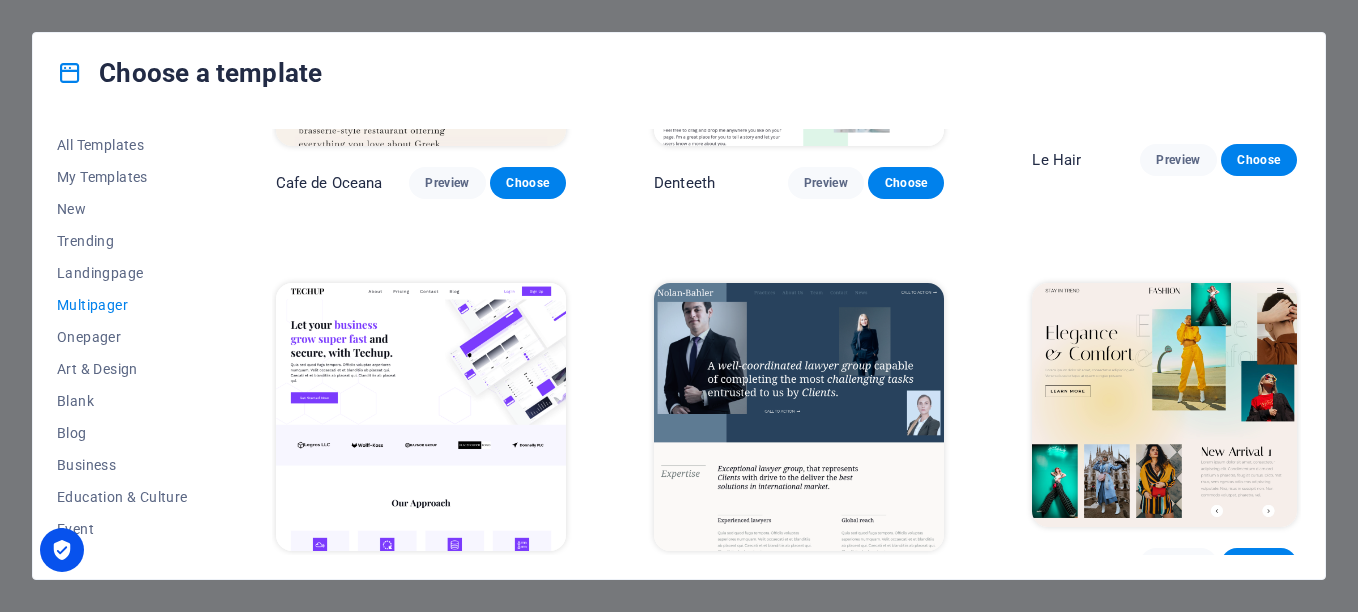 scroll, scrollTop: 3037, scrollLeft: 0, axis: vertical 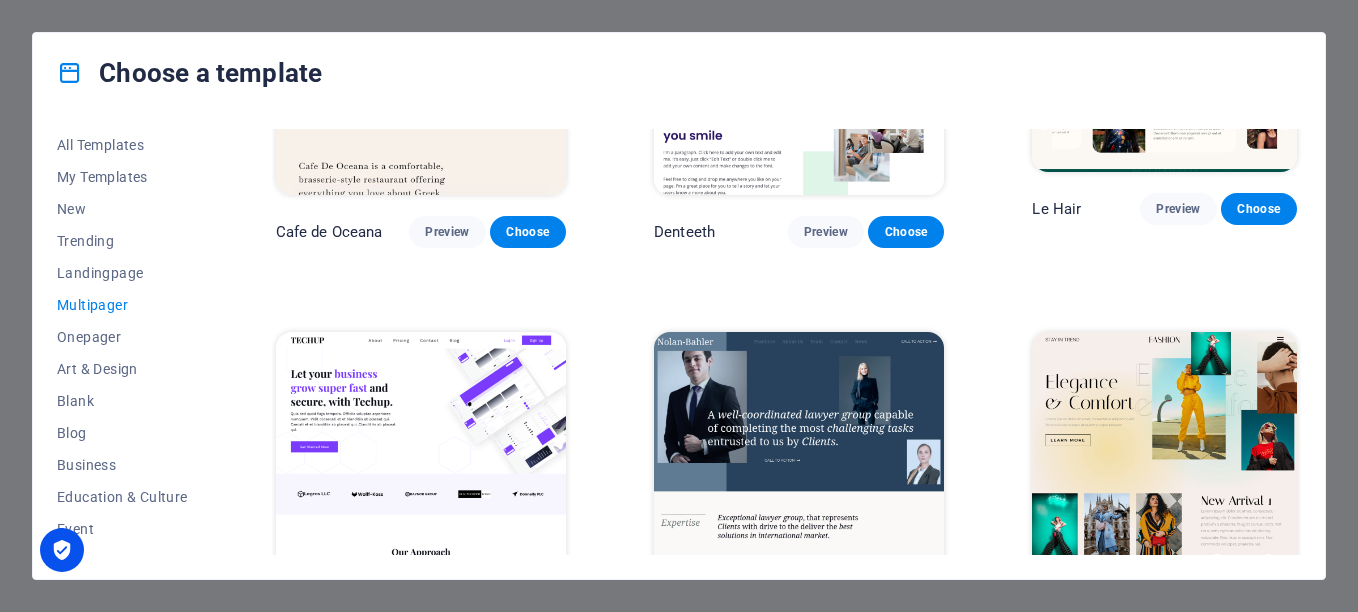 click at bounding box center [799, 466] 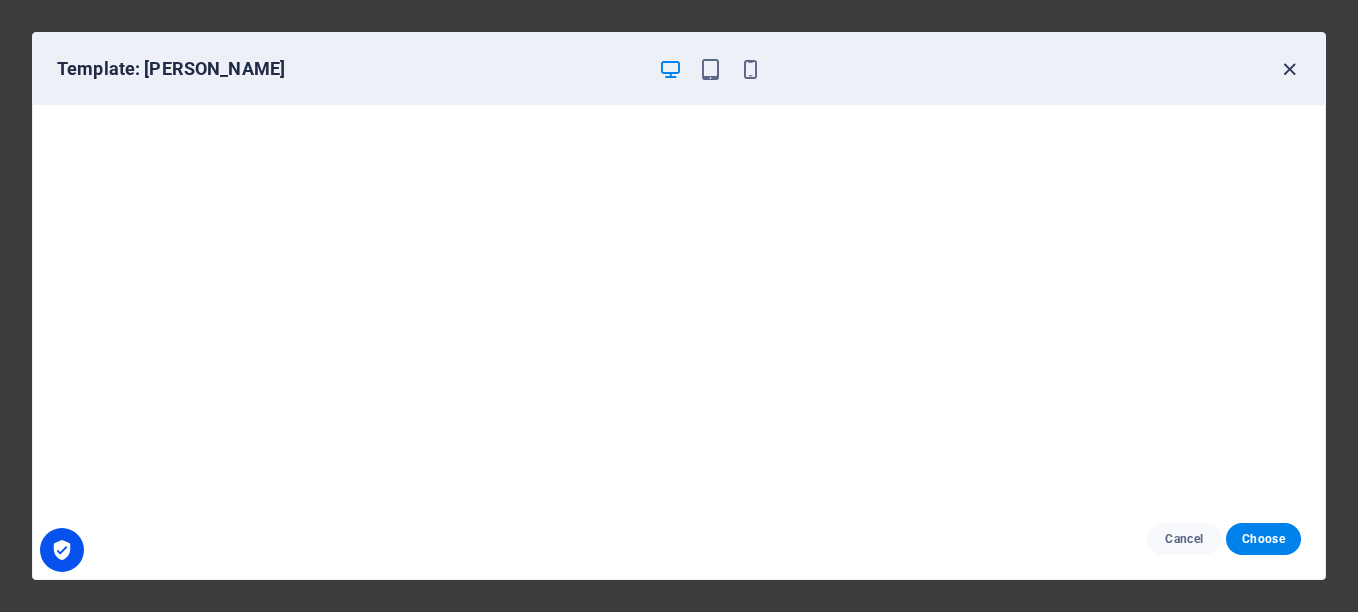 click at bounding box center [1289, 69] 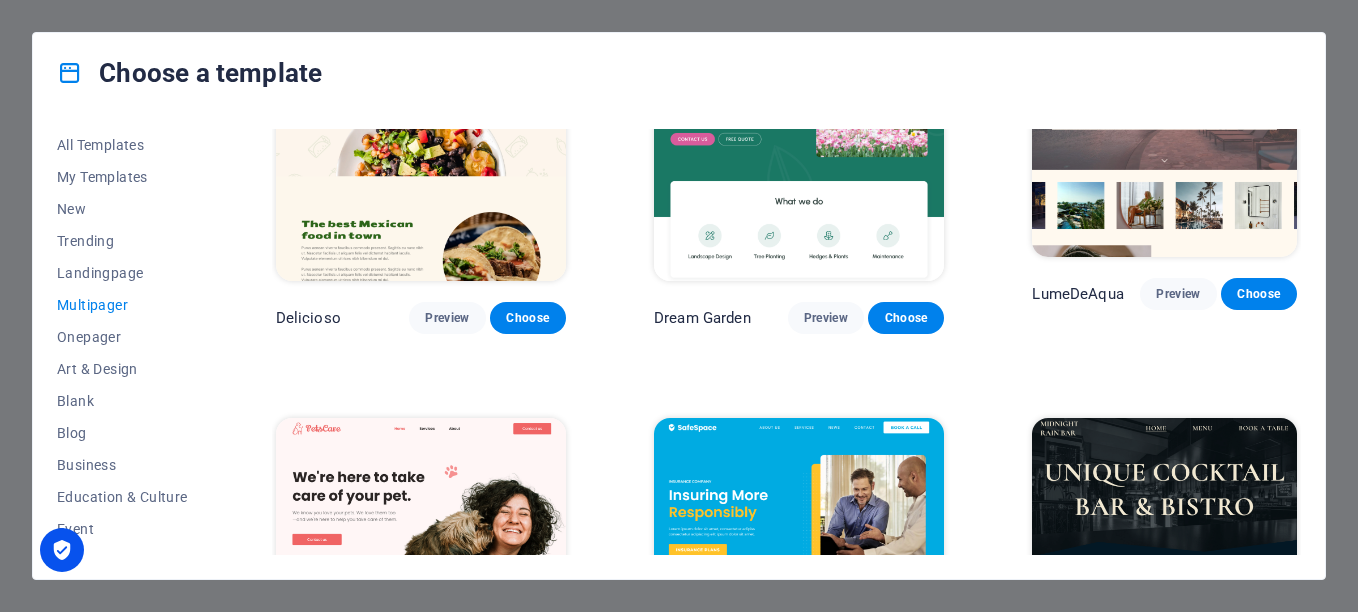 scroll, scrollTop: 1337, scrollLeft: 0, axis: vertical 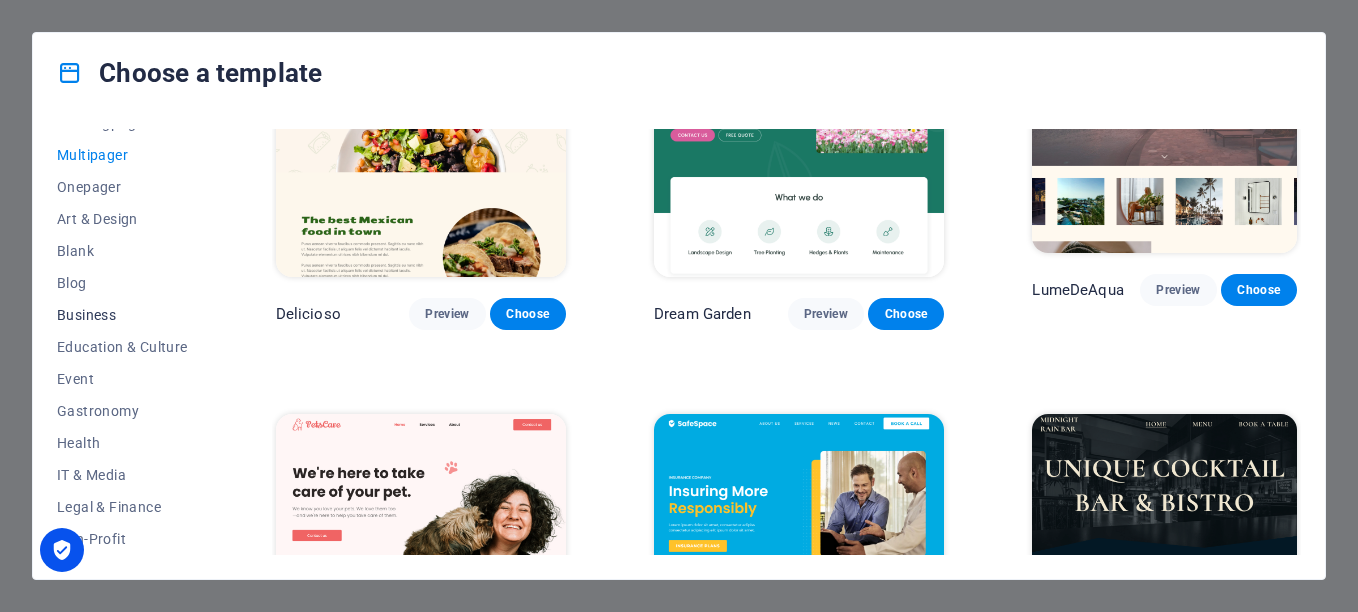 click on "Business" at bounding box center (122, 315) 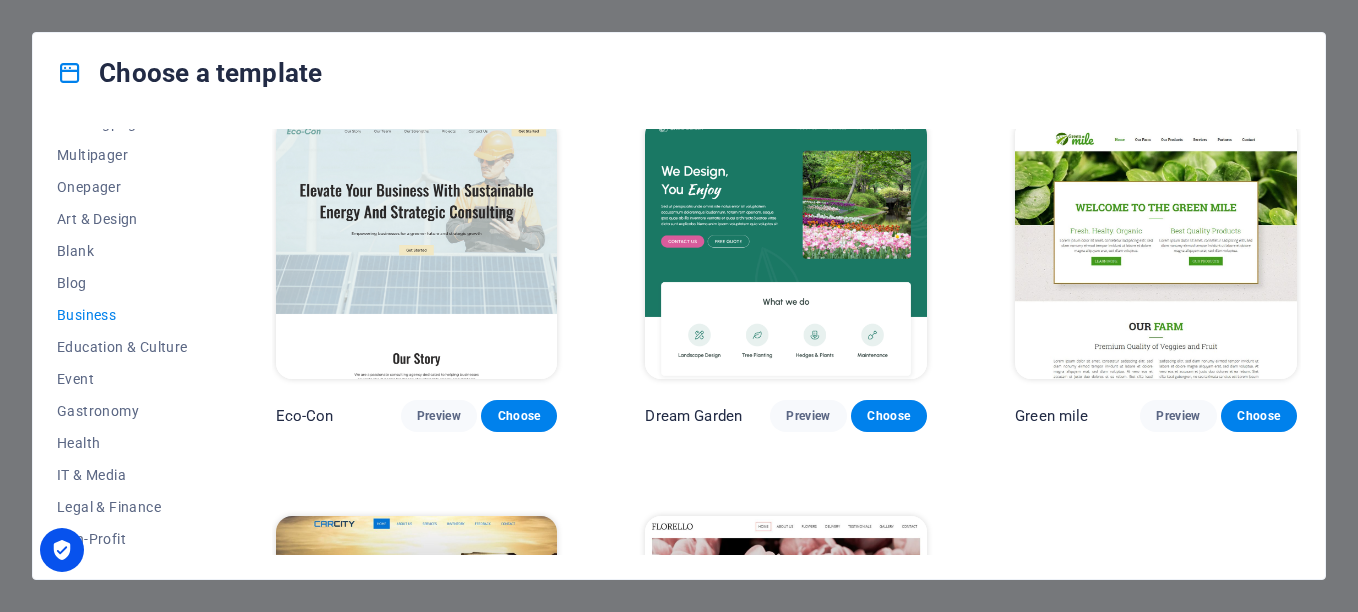 scroll, scrollTop: 0, scrollLeft: 0, axis: both 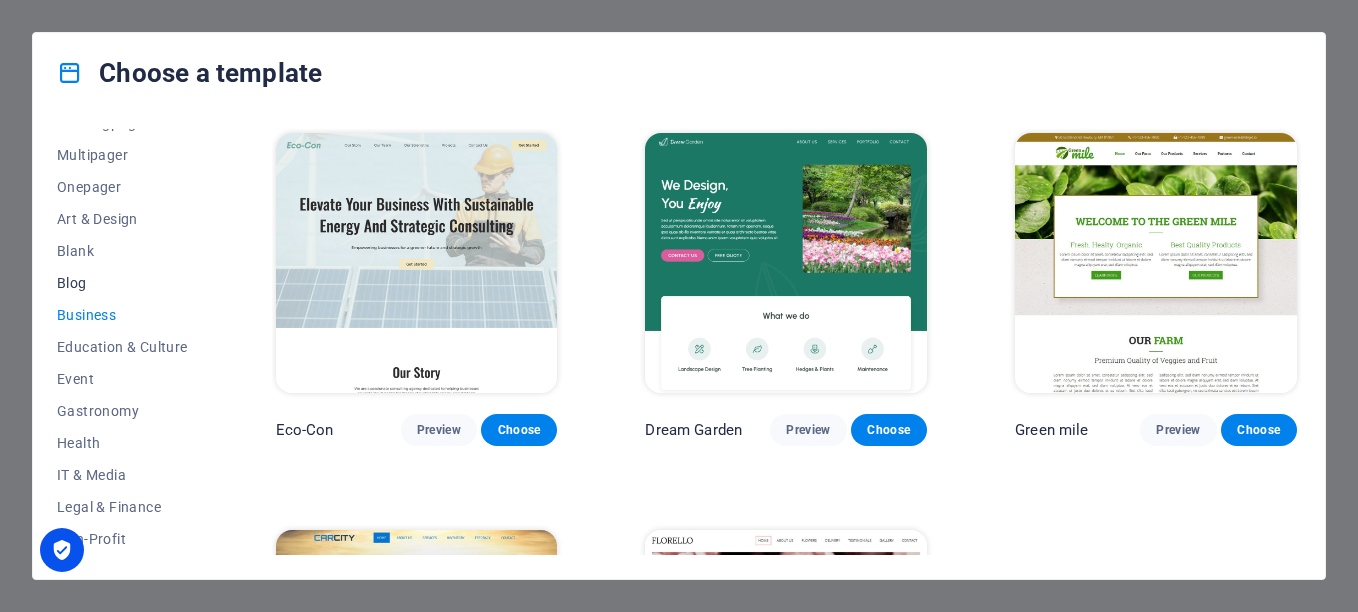 click on "Blog" at bounding box center (122, 283) 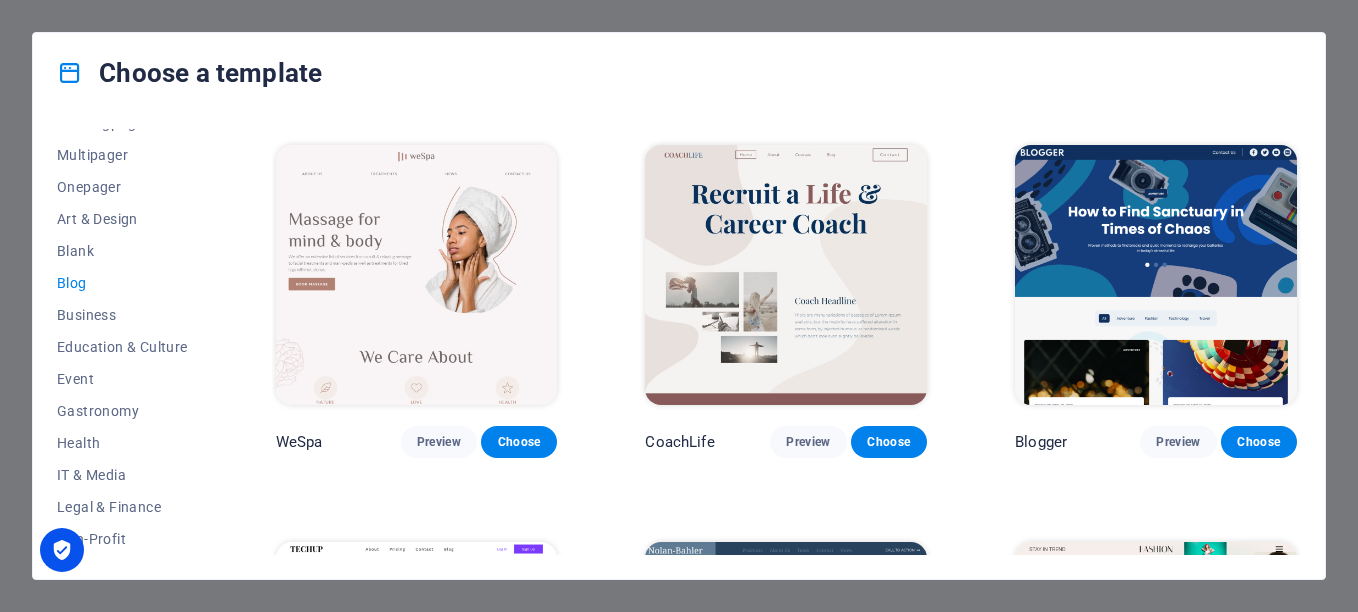 scroll, scrollTop: 1164, scrollLeft: 0, axis: vertical 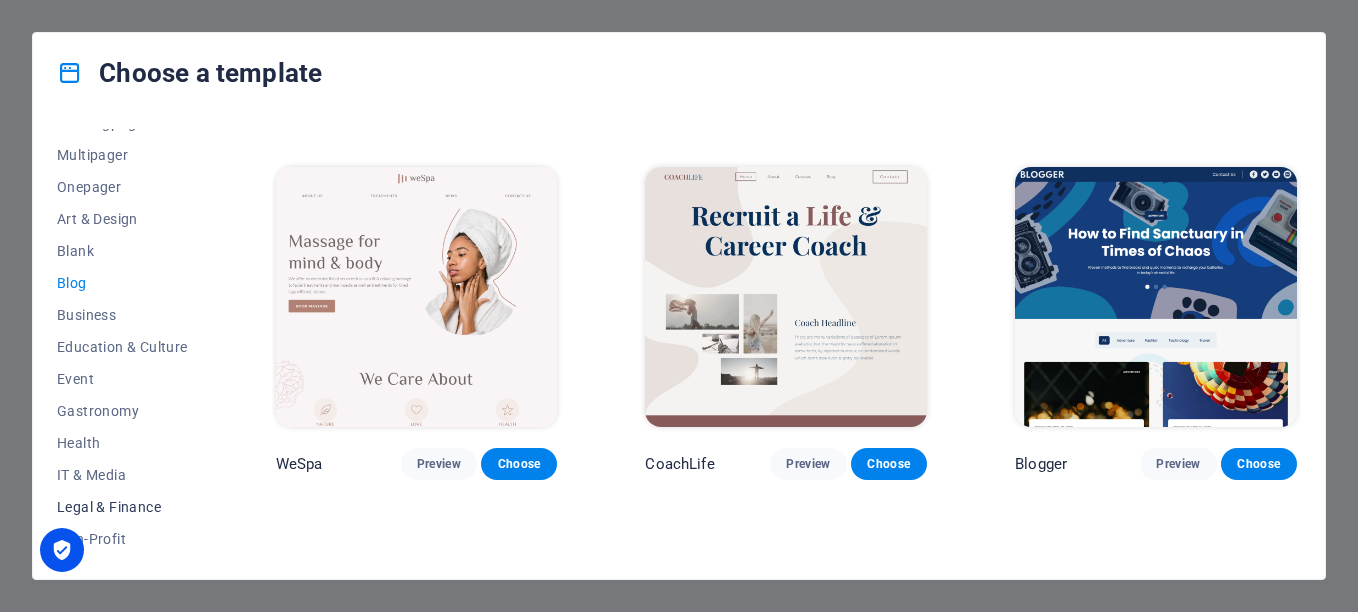 click on "Legal & Finance" at bounding box center (122, 507) 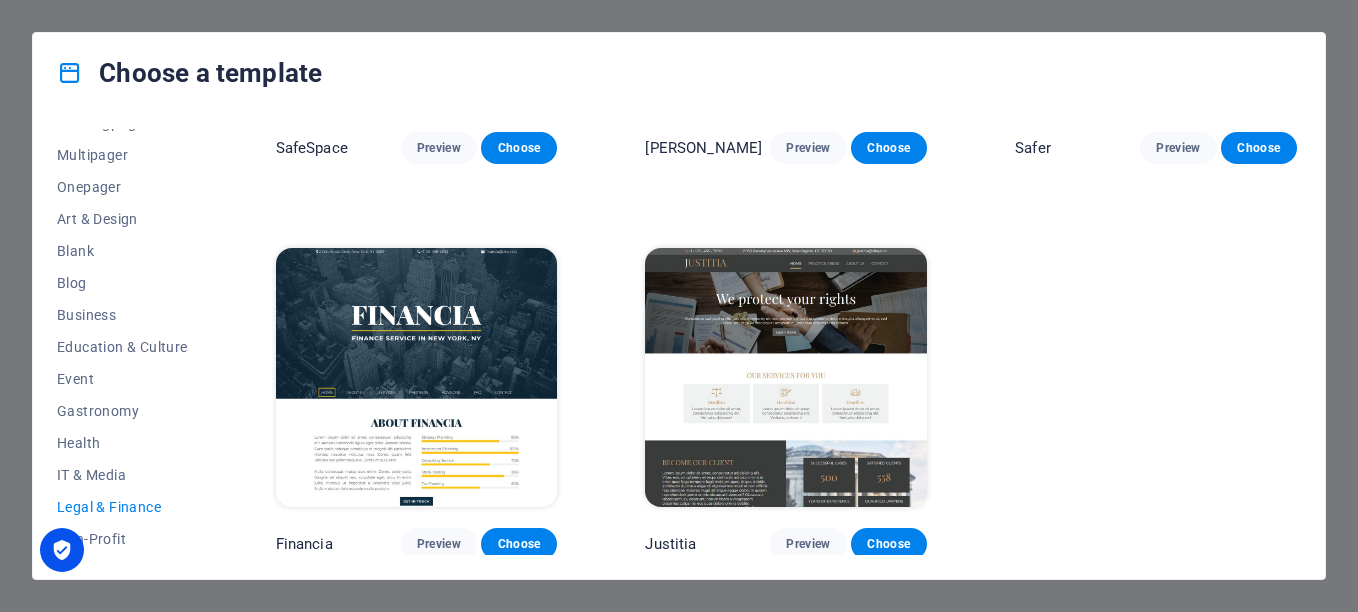 scroll, scrollTop: 283, scrollLeft: 0, axis: vertical 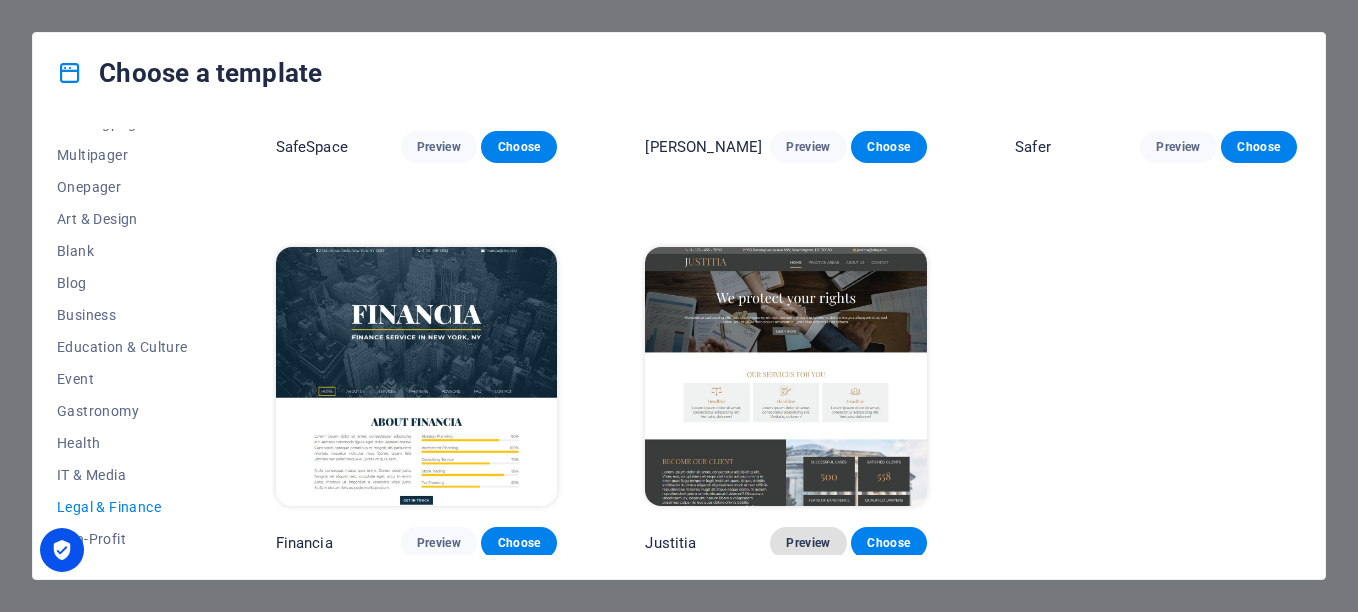 click on "Preview" at bounding box center [808, 543] 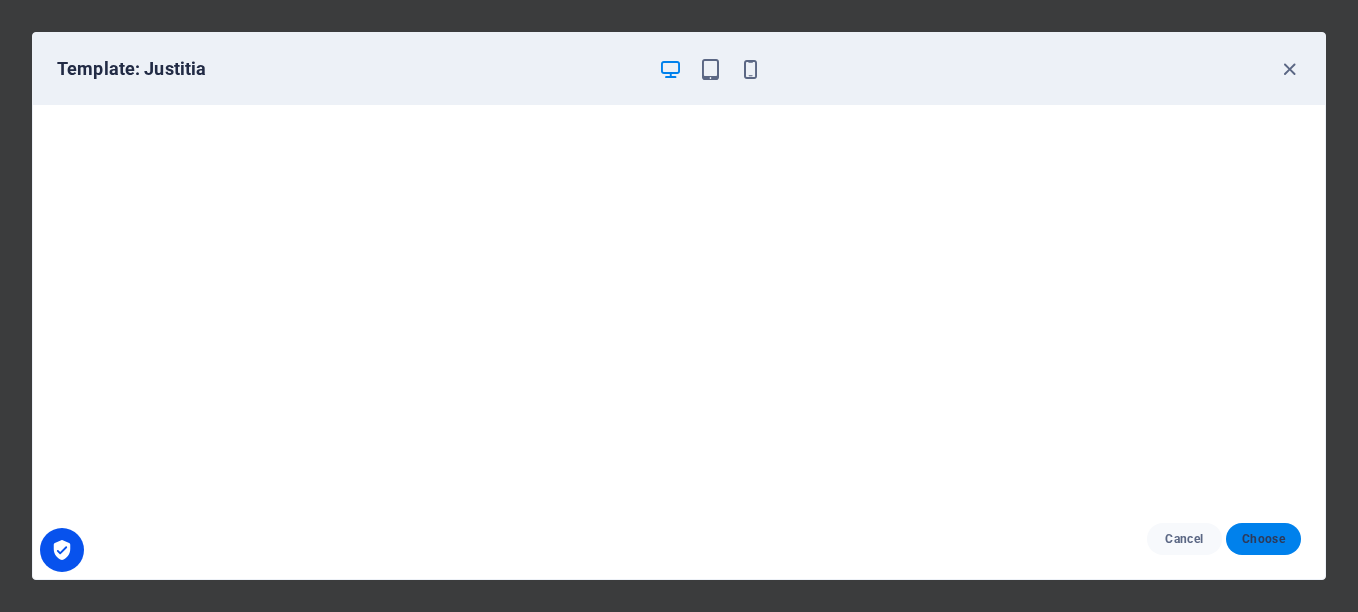 click on "Choose" at bounding box center (1263, 539) 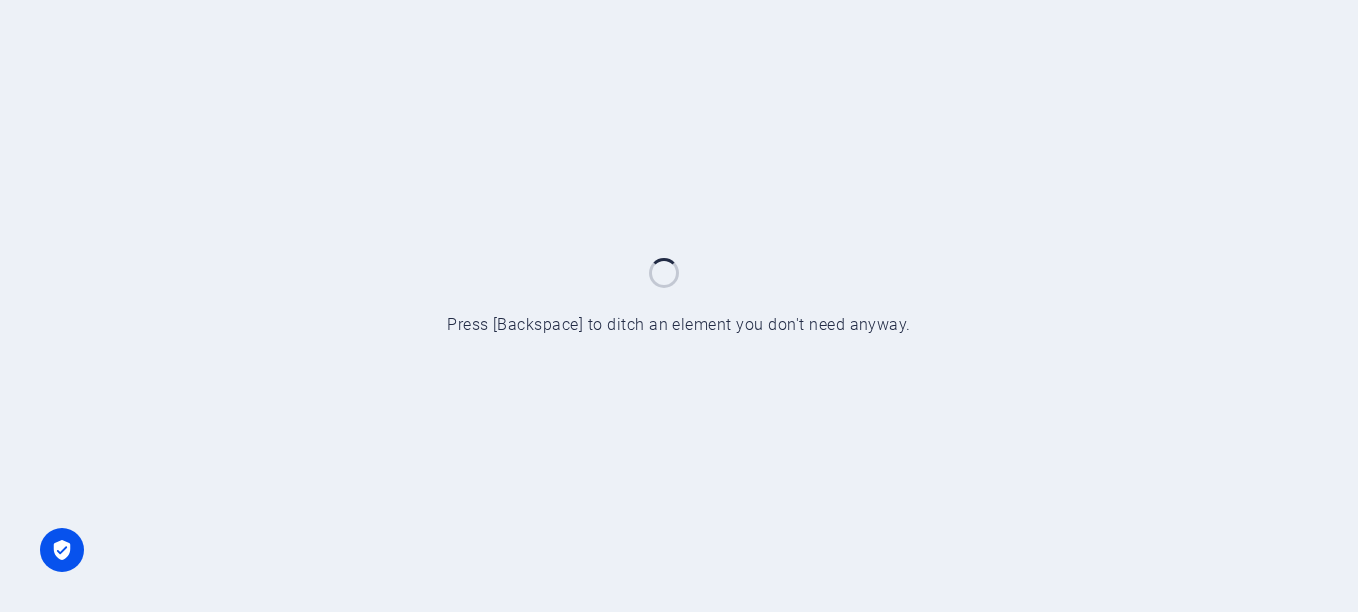 scroll, scrollTop: 0, scrollLeft: 0, axis: both 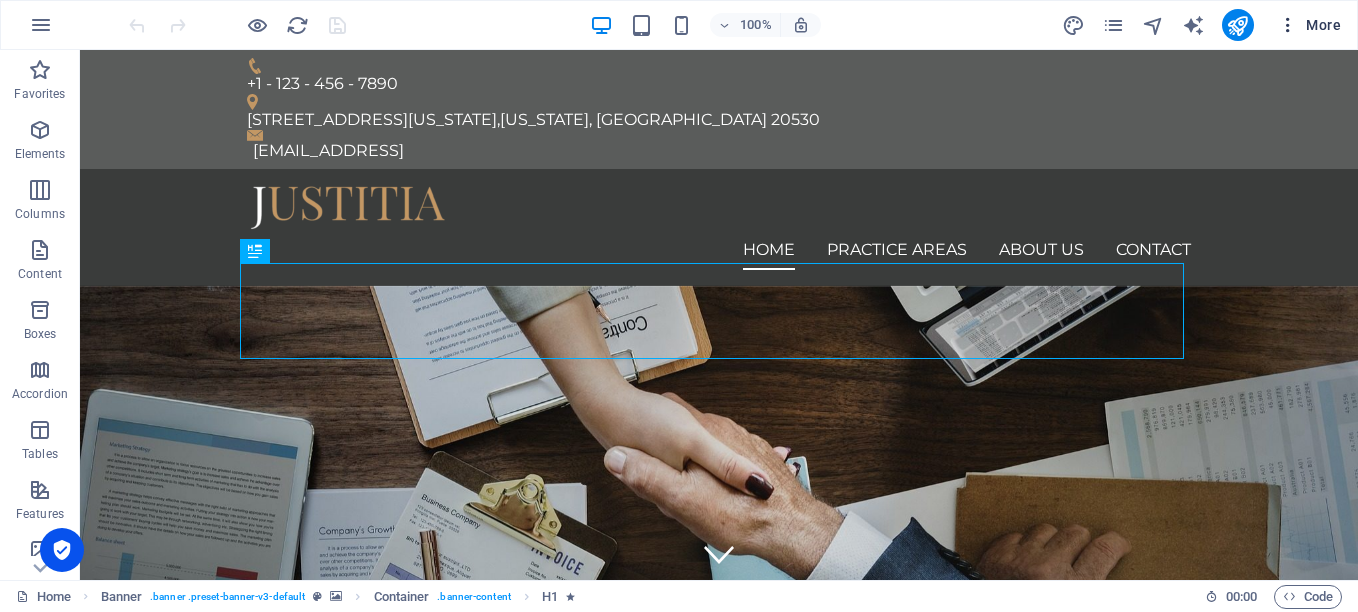 click at bounding box center (1288, 25) 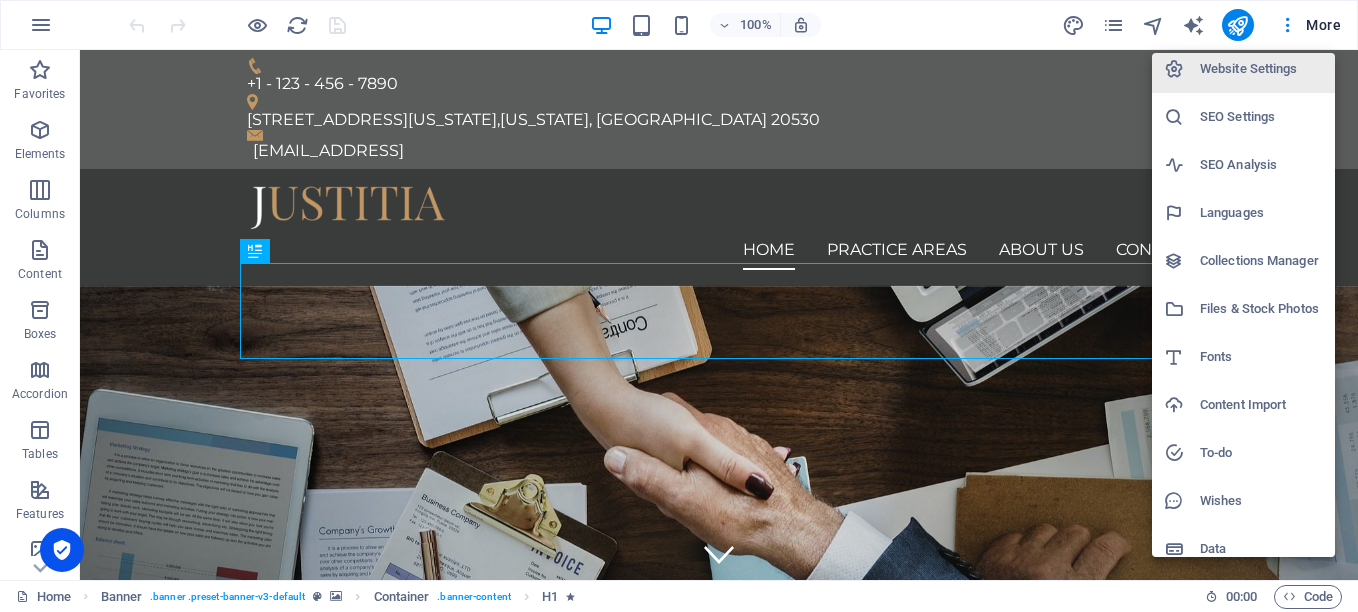 scroll, scrollTop: 0, scrollLeft: 0, axis: both 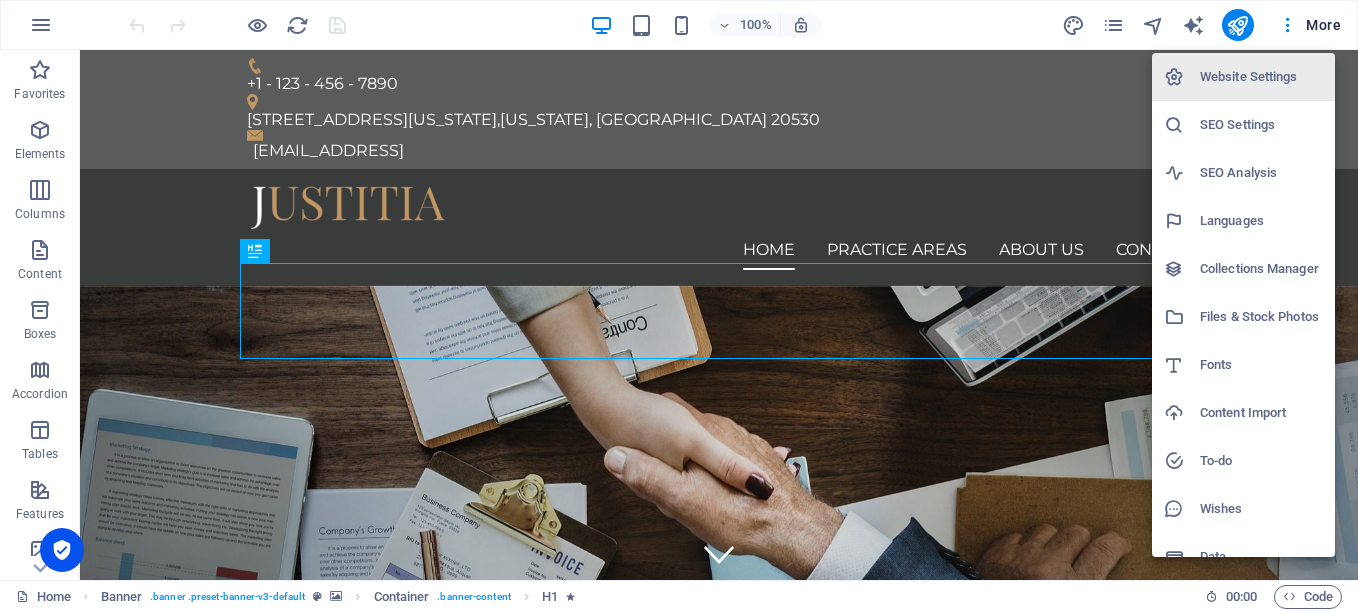 click at bounding box center (679, 306) 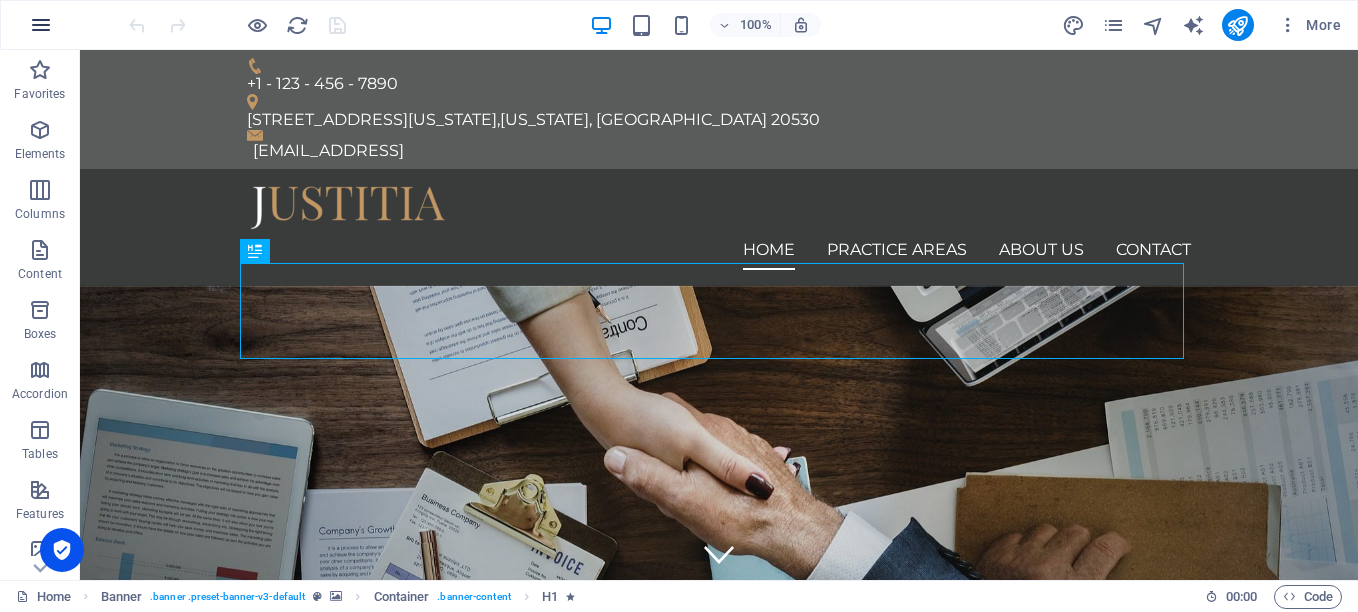 click at bounding box center (41, 25) 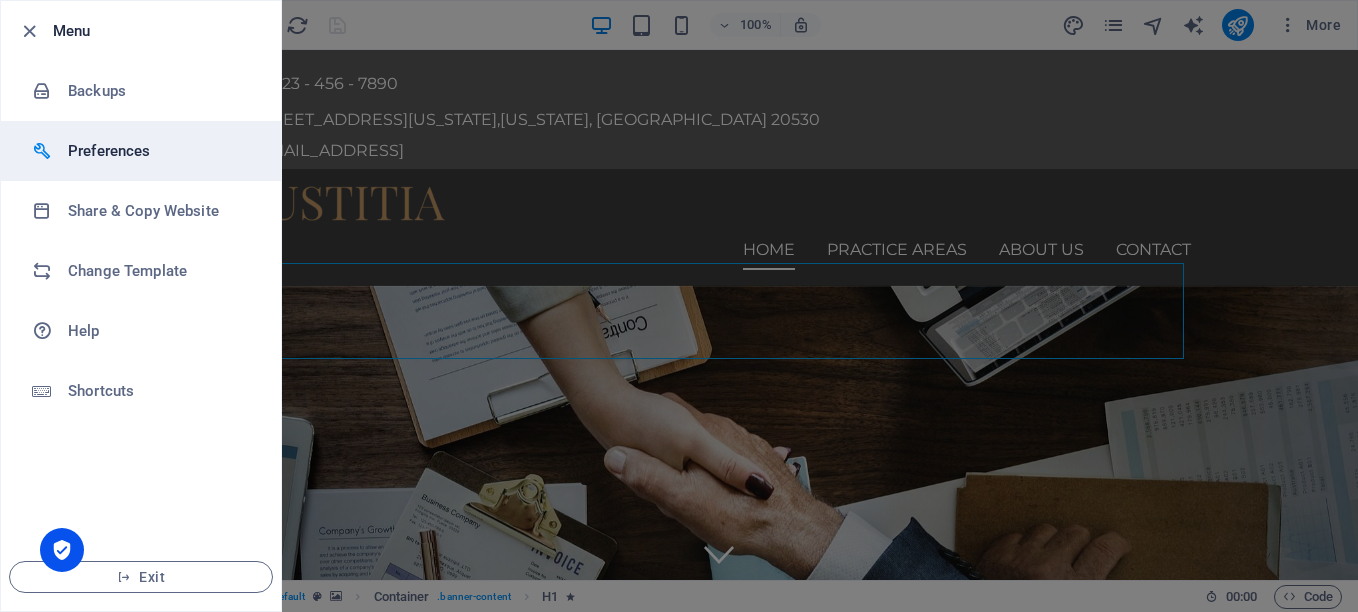 click on "Preferences" at bounding box center [160, 151] 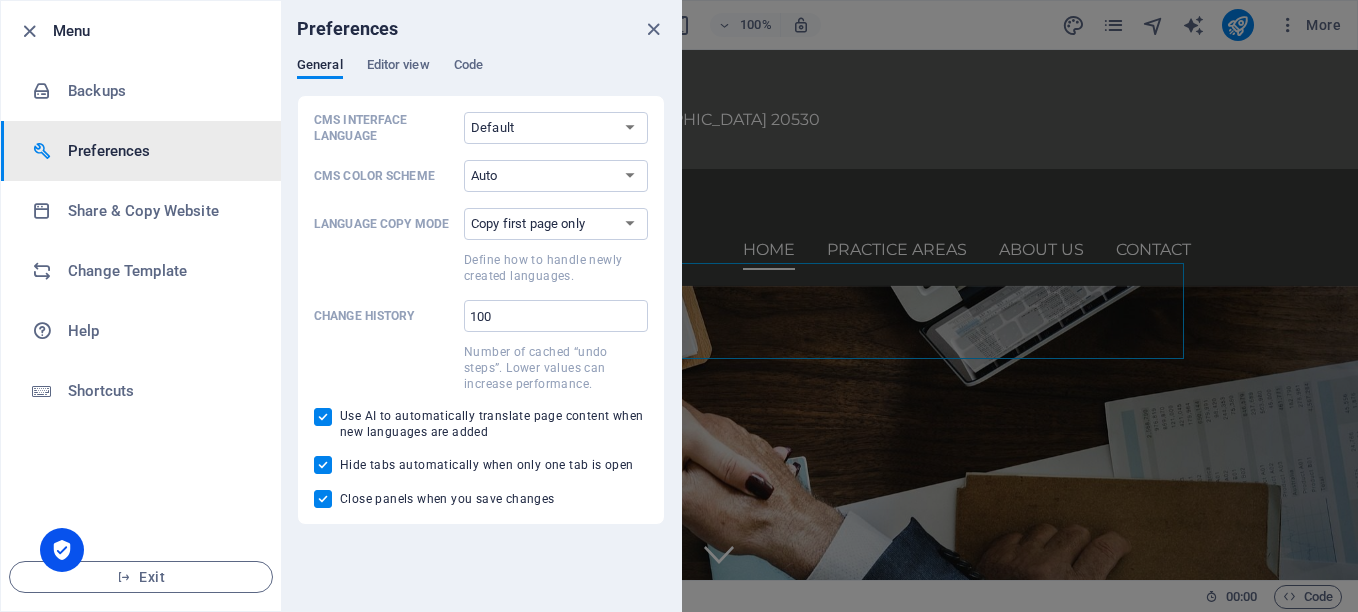 click on "Menu" at bounding box center [159, 31] 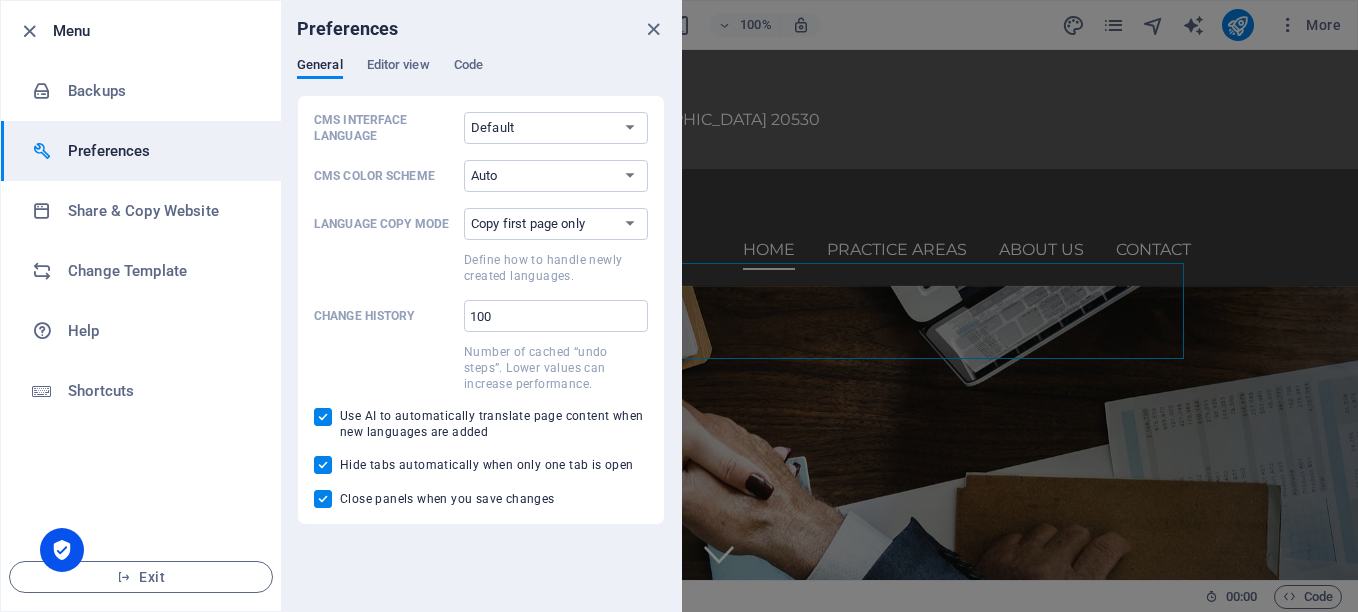 click on "Menu" at bounding box center (159, 31) 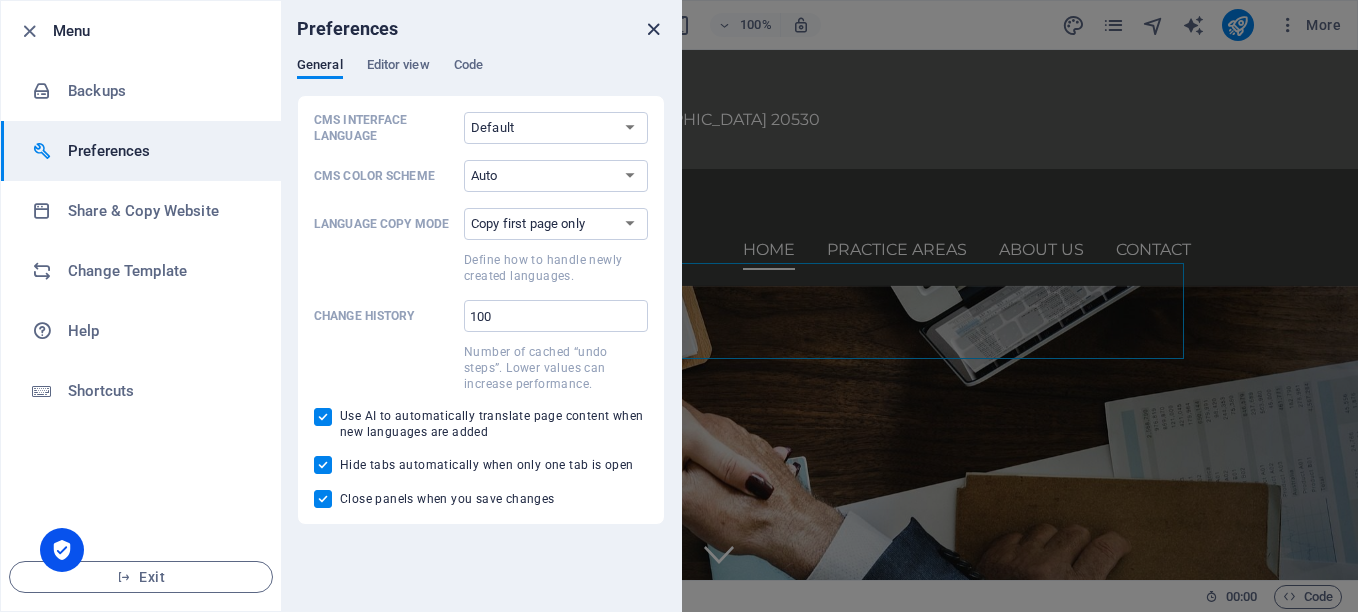 click at bounding box center (653, 29) 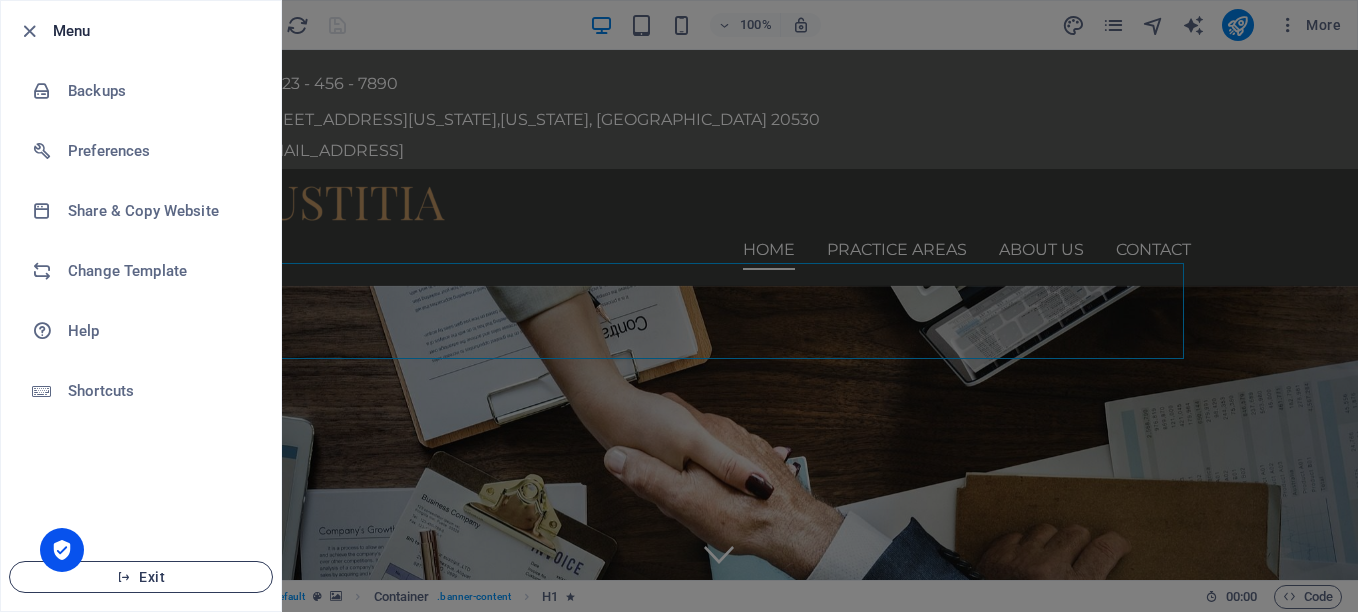 click on "Exit" at bounding box center [141, 577] 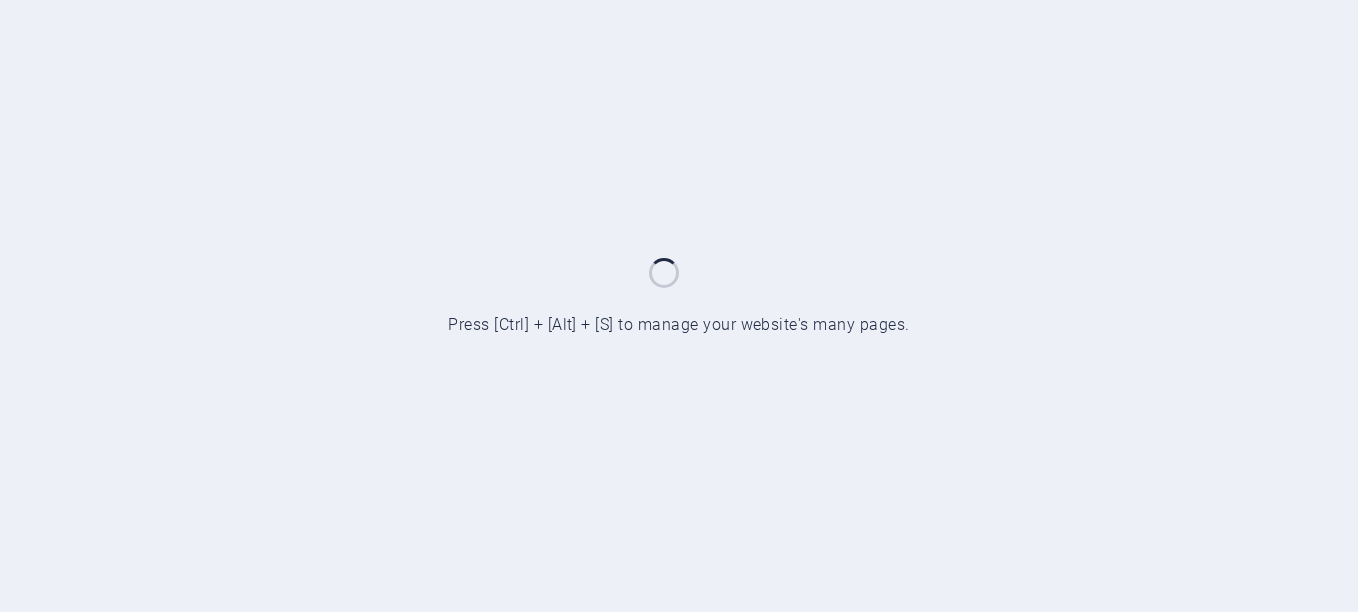 scroll, scrollTop: 0, scrollLeft: 0, axis: both 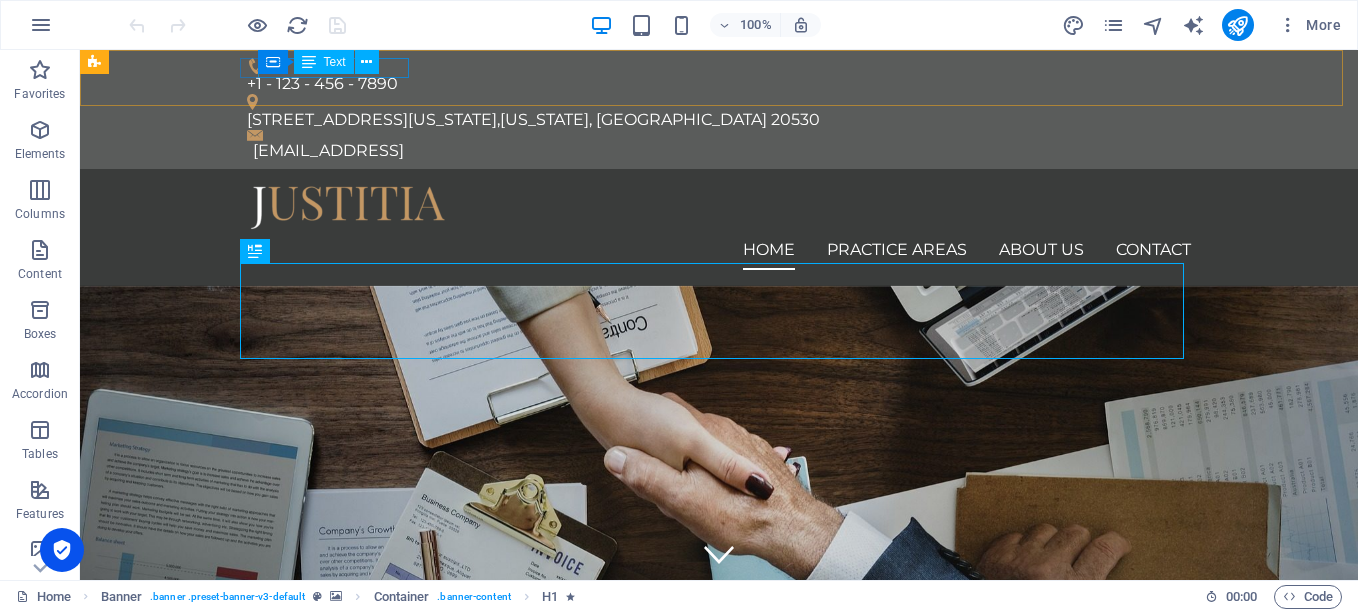 click on "Text" at bounding box center (335, 62) 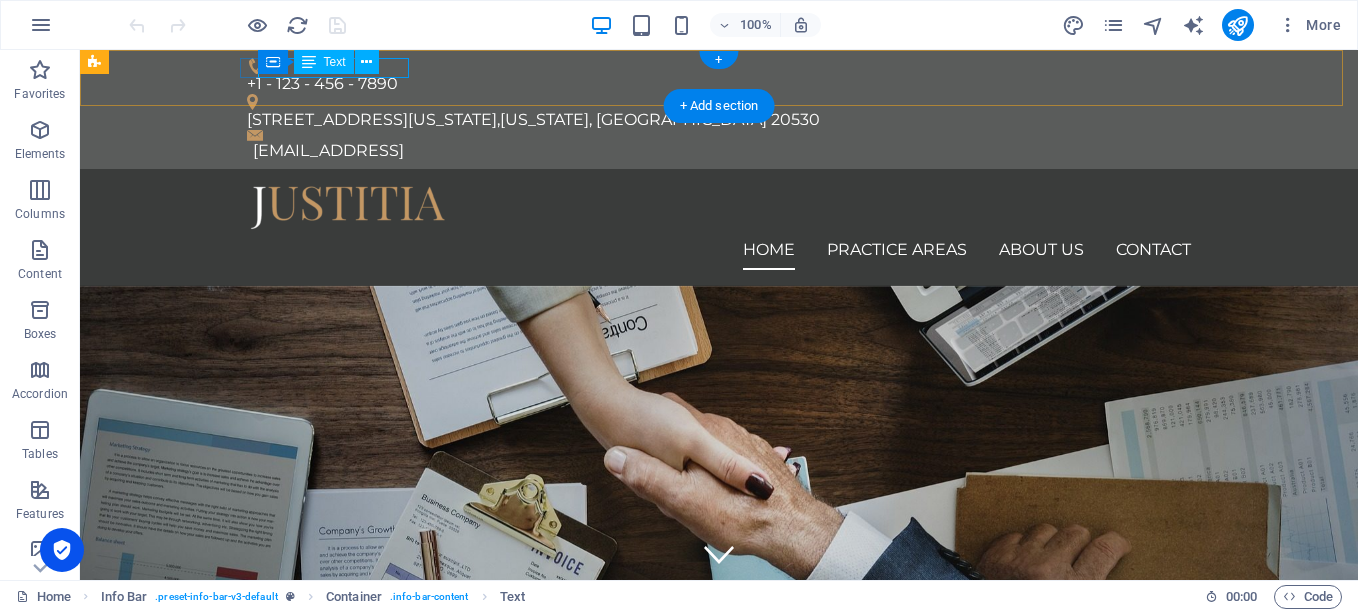 click on "+1 - 123 - 456 - 7890" at bounding box center [711, 84] 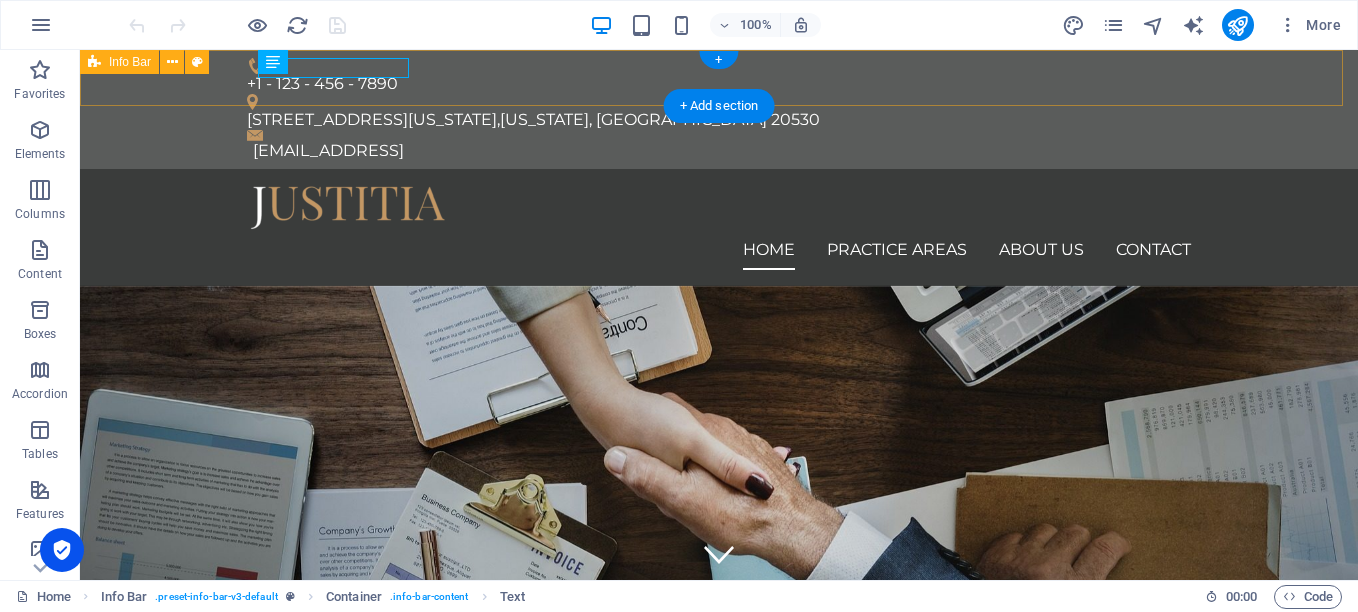 click on "+1 - 123 - 456 - 7890 [STREET_ADDRESS][US_STATE][US_STATE] [EMAIL_ADDRESS]" at bounding box center [719, 109] 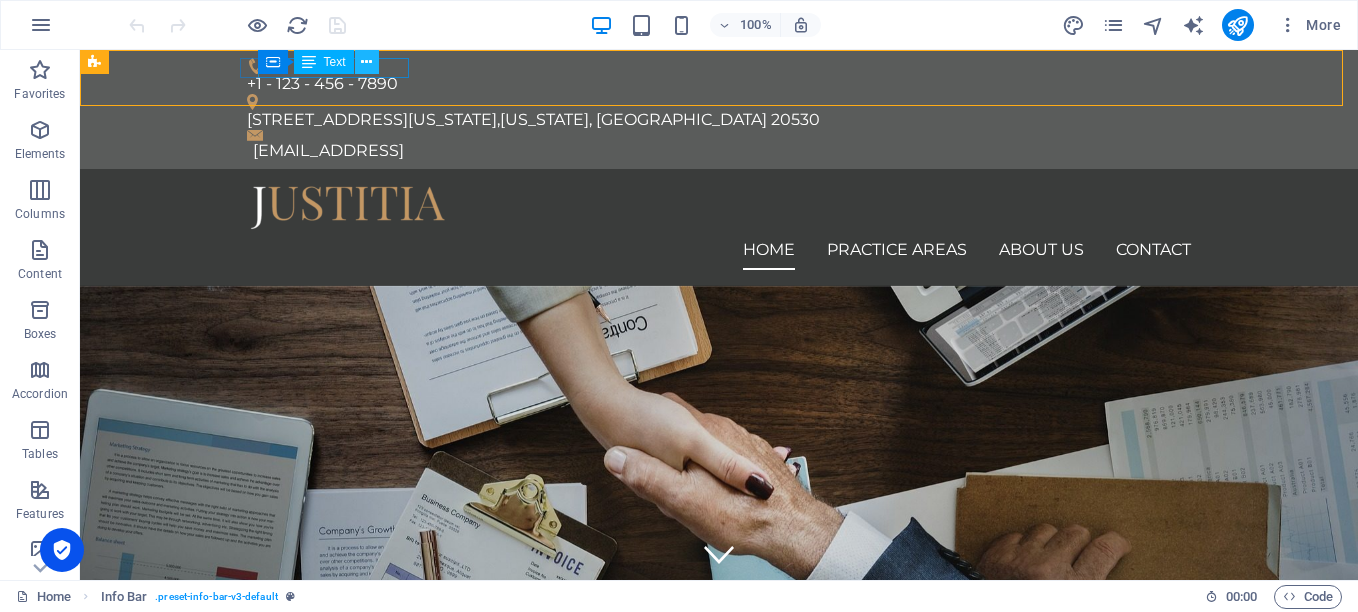 click at bounding box center (366, 62) 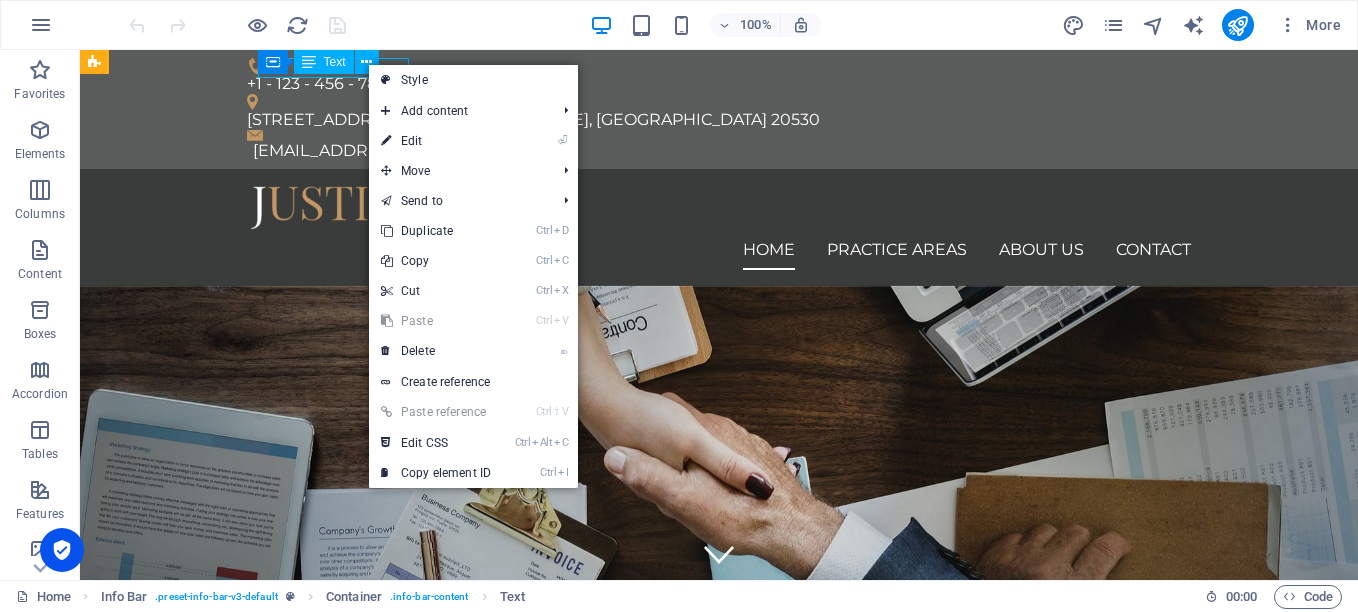 click at bounding box center (309, 62) 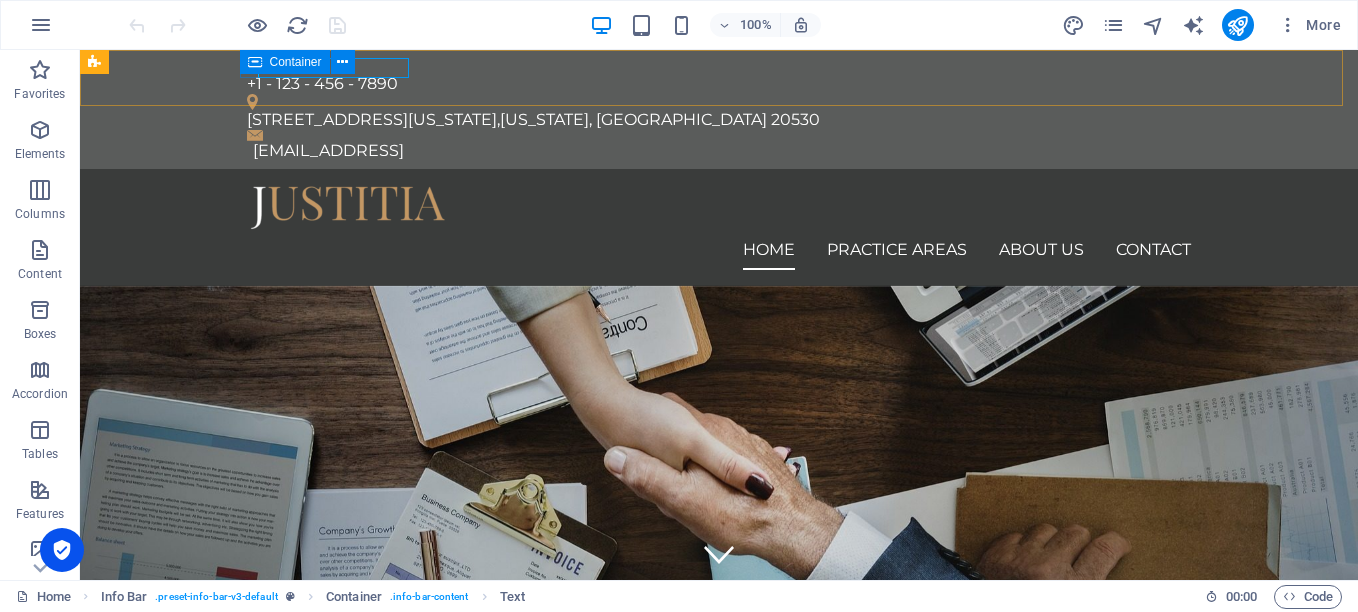 click on "Container" at bounding box center [296, 62] 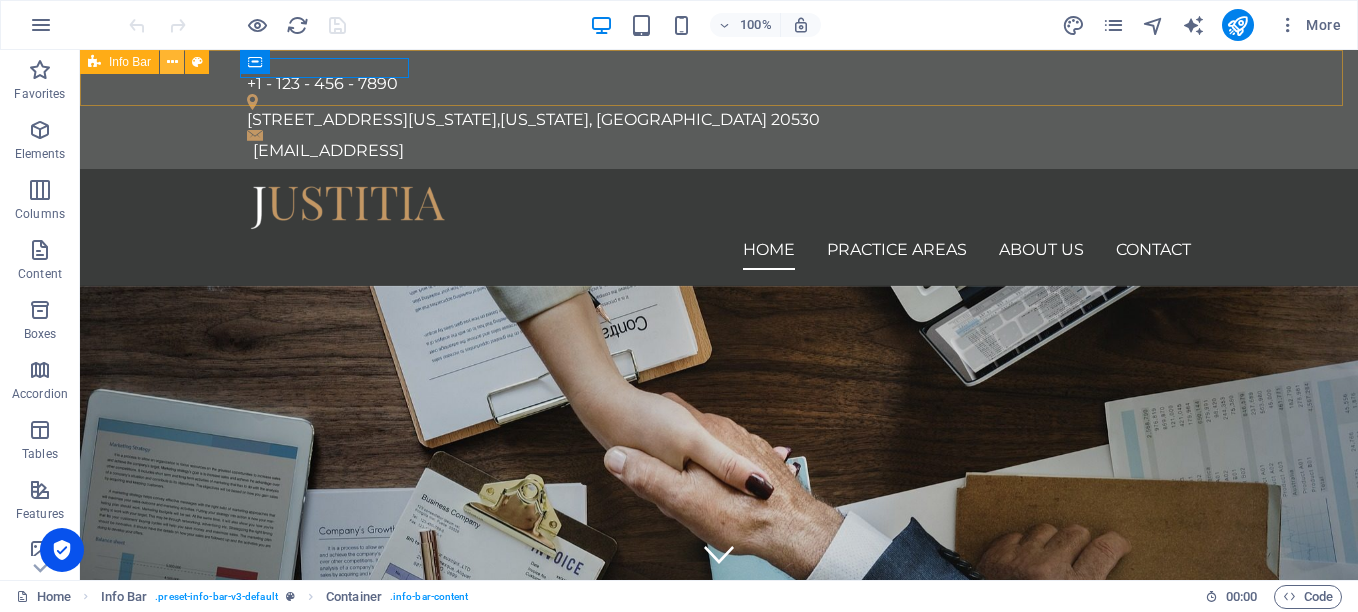 click at bounding box center [172, 62] 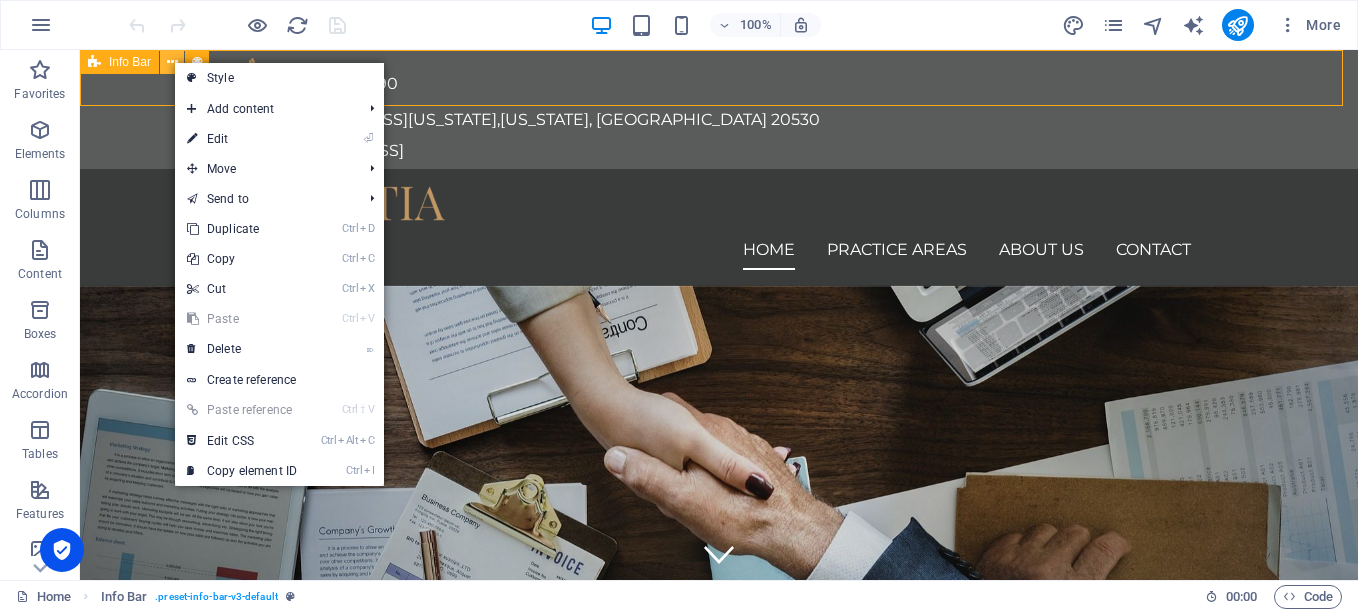 click at bounding box center (172, 62) 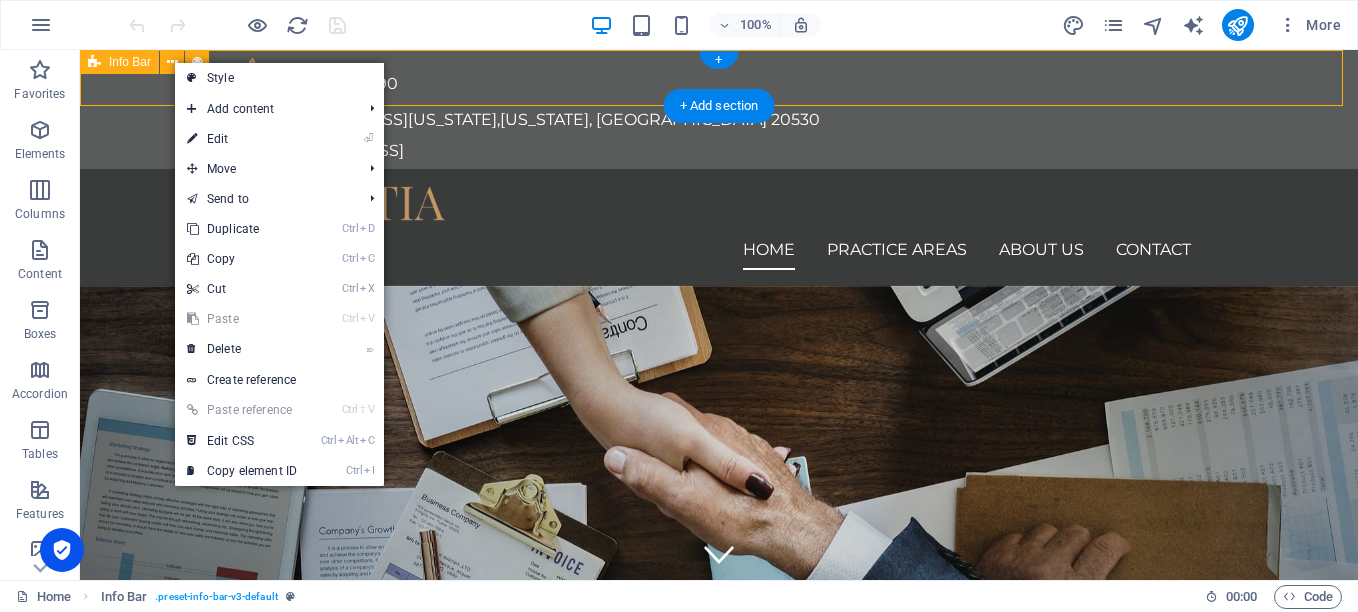 click on "+1 - 123 - 456 - 7890 [STREET_ADDRESS][US_STATE][US_STATE] [EMAIL_ADDRESS]" at bounding box center [719, 109] 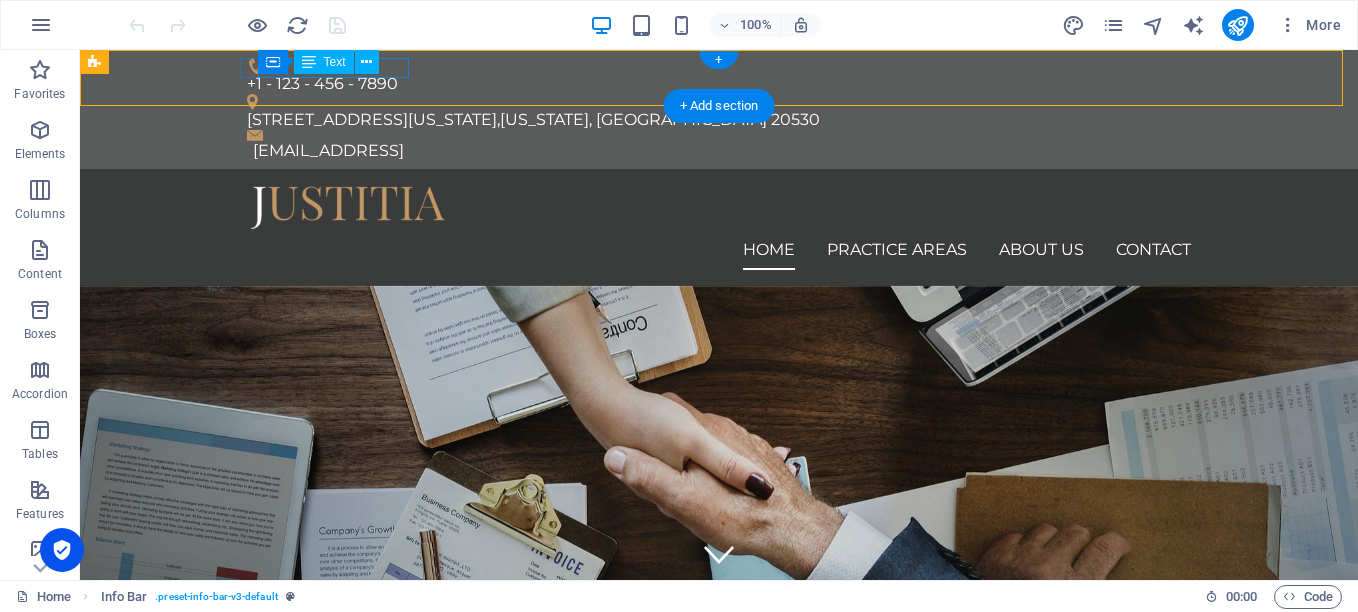 click on "+1 - 123 - 456 - 7890" at bounding box center (711, 84) 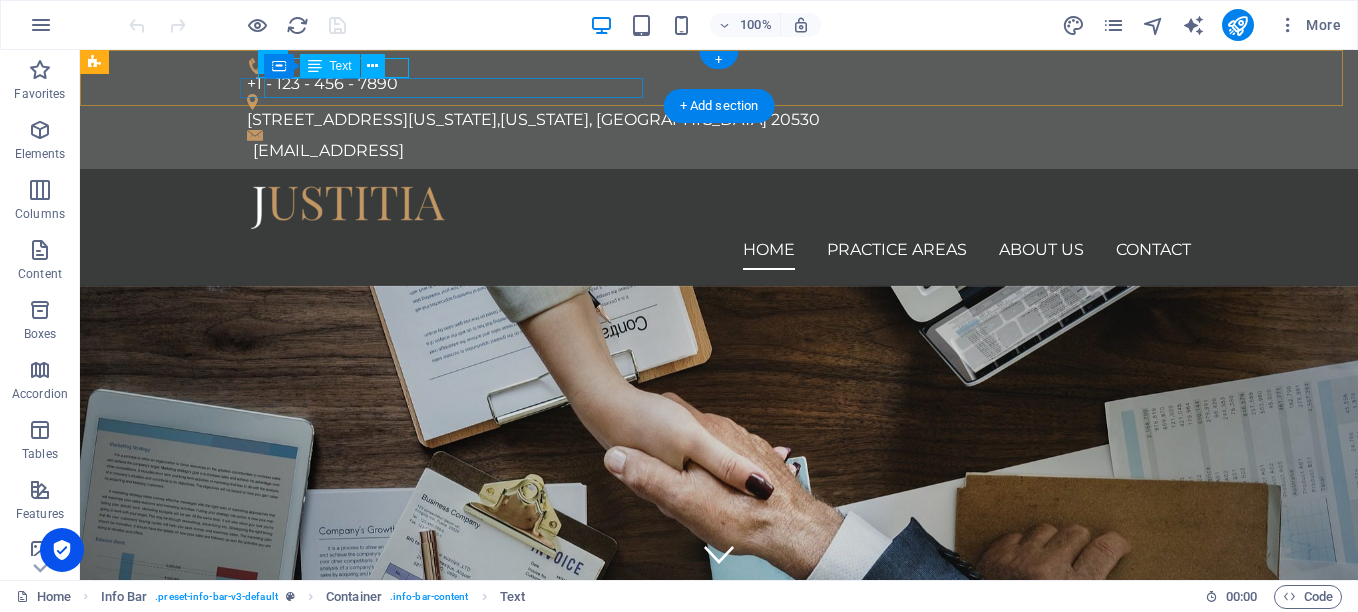 click on "[EMAIL_ADDRESS]" at bounding box center [722, 151] 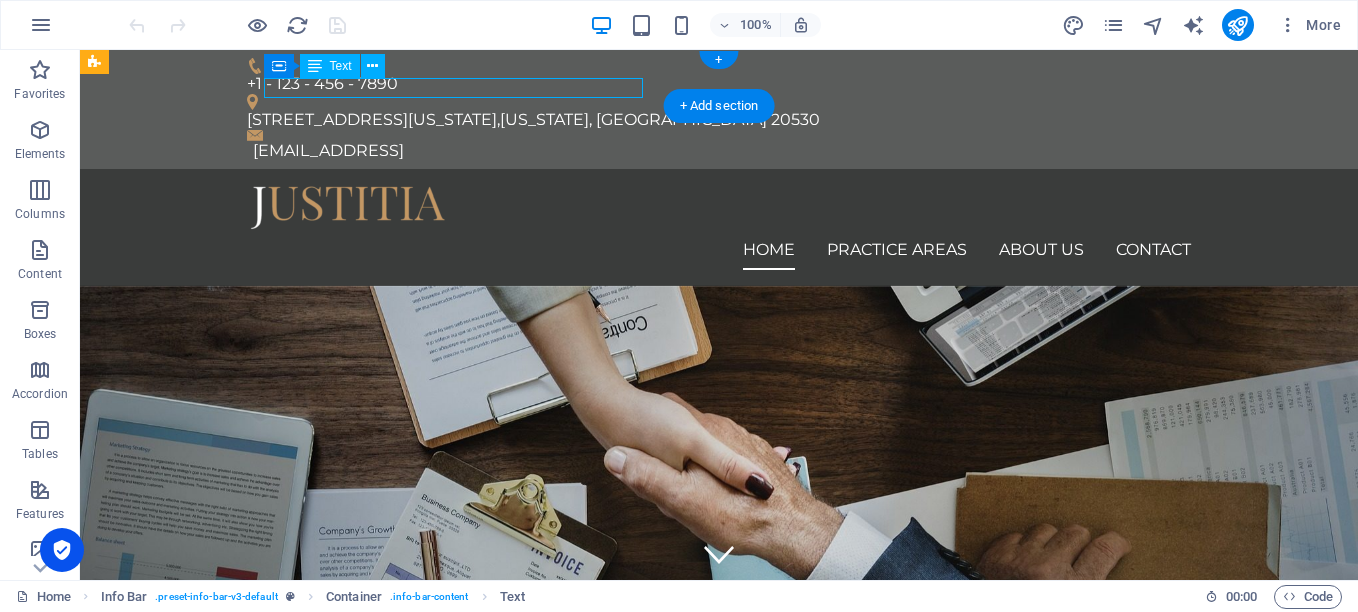 click on "[EMAIL_ADDRESS]" at bounding box center [722, 151] 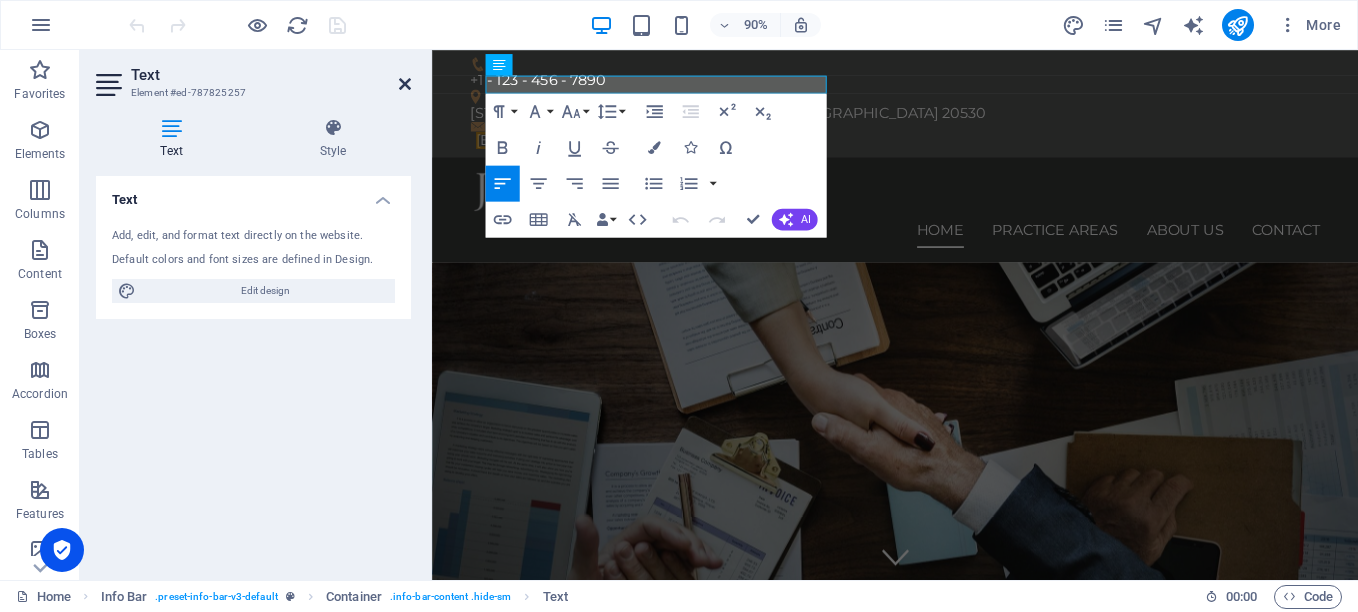 click at bounding box center (405, 84) 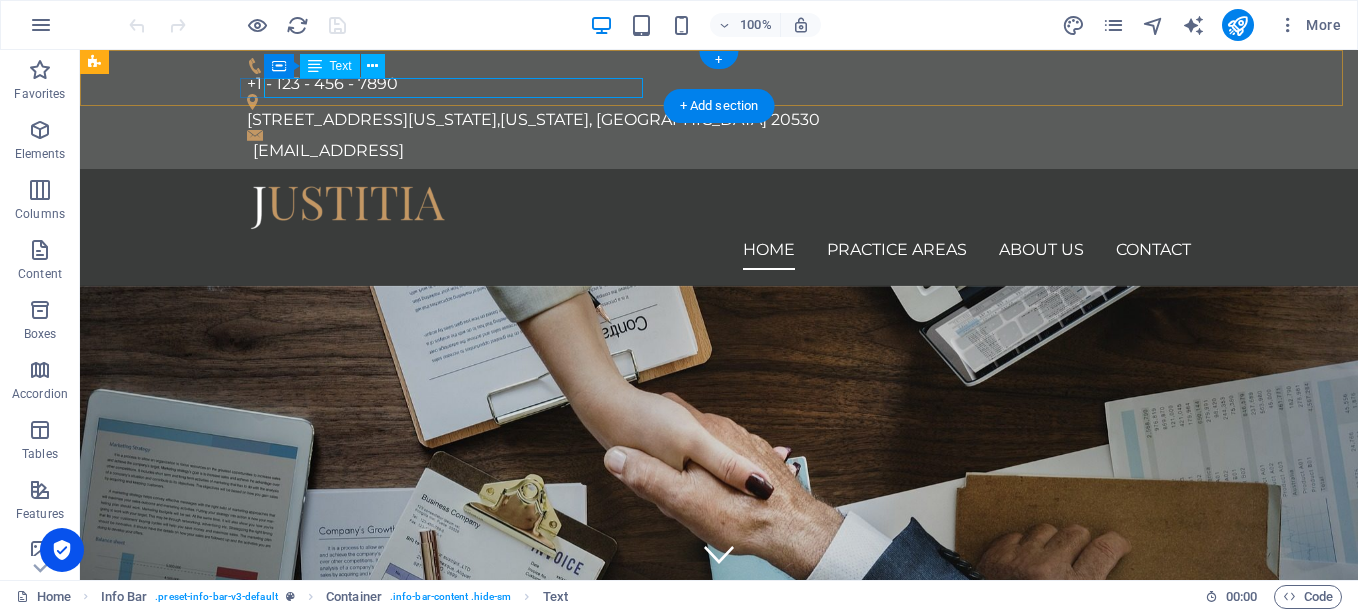 click on "[EMAIL_ADDRESS]" at bounding box center (722, 151) 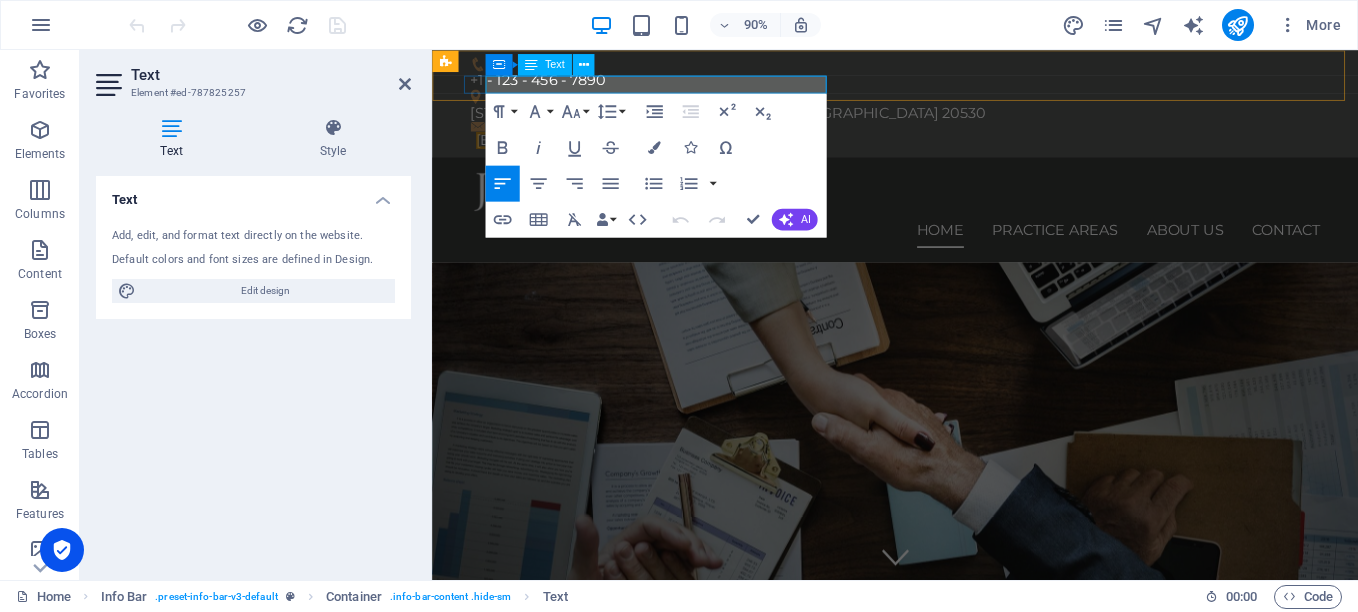 drag, startPoint x: 747, startPoint y: 83, endPoint x: 1139, endPoint y: 130, distance: 394.80756 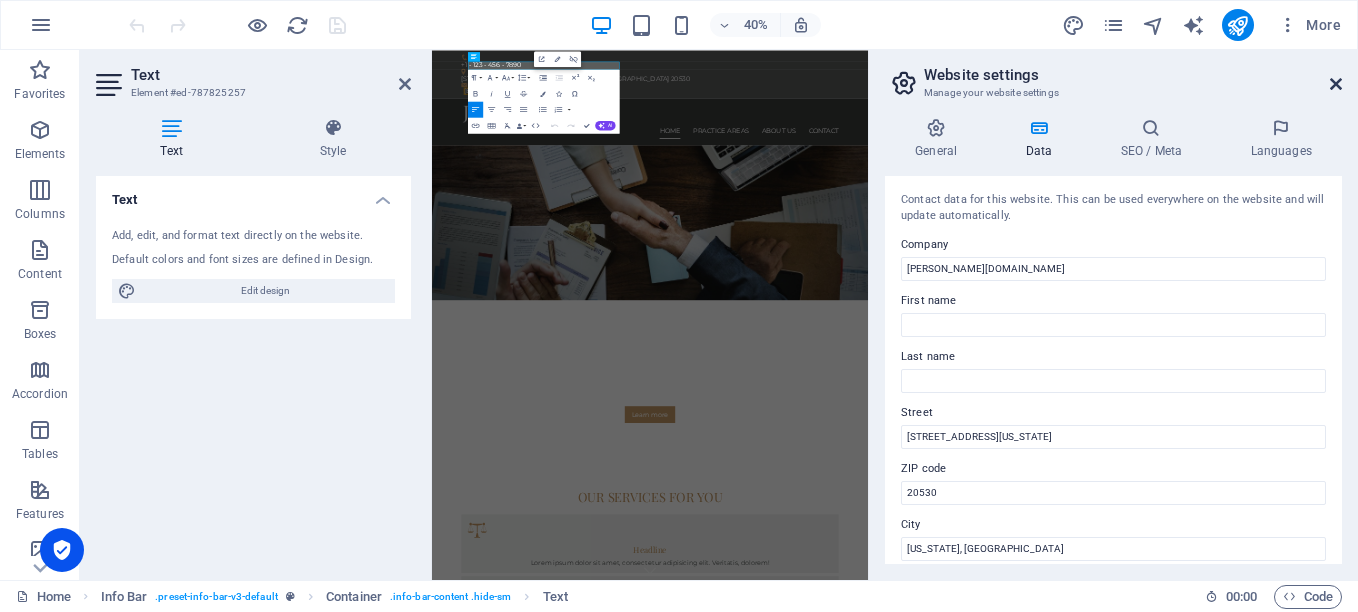 click at bounding box center [1336, 84] 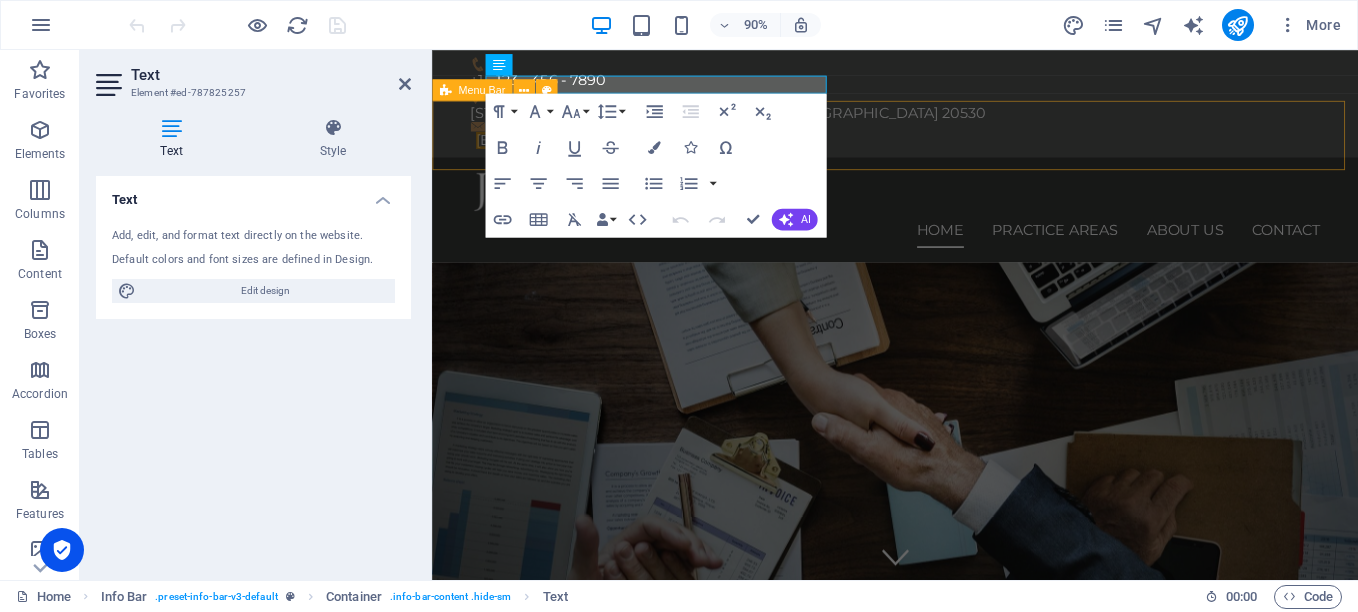 click on "Home Practice Areas About us Contact" at bounding box center (946, 227) 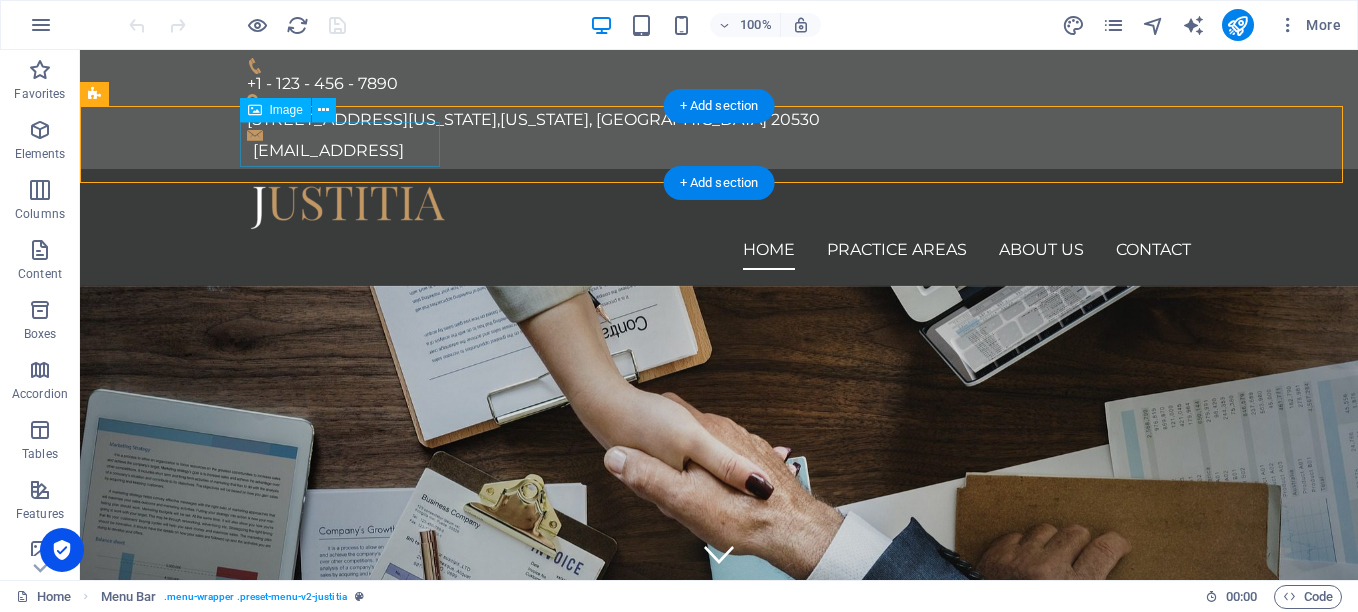 click at bounding box center (719, 207) 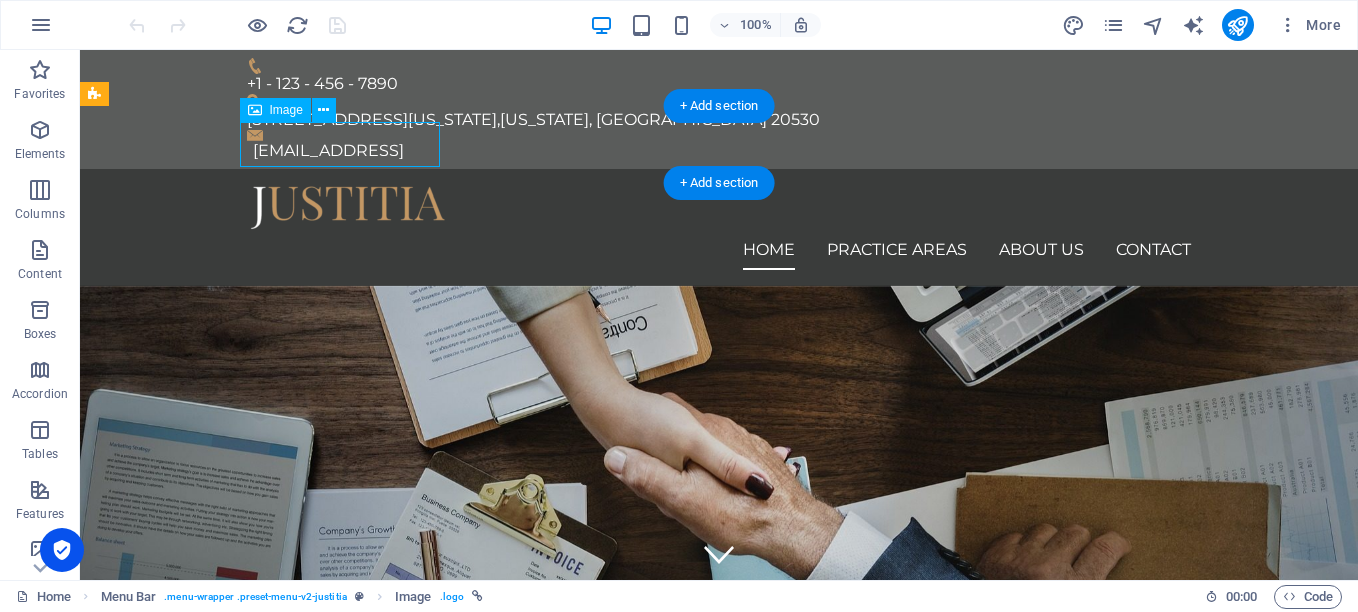 click at bounding box center (719, 207) 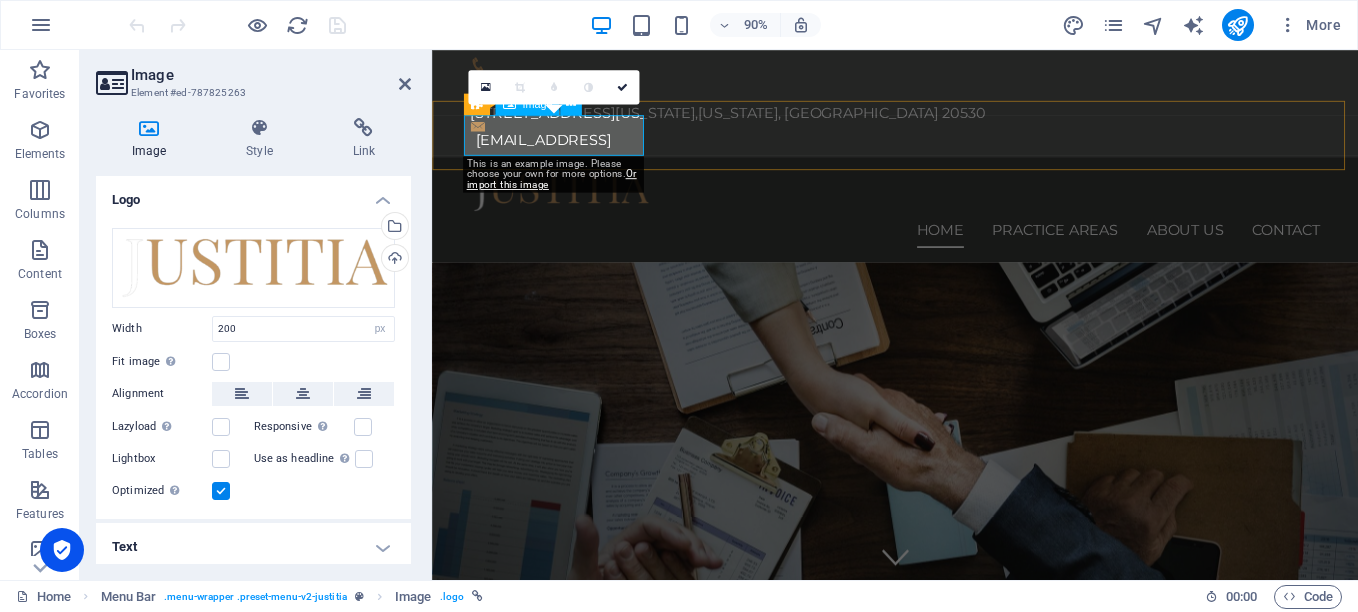 click at bounding box center [947, 207] 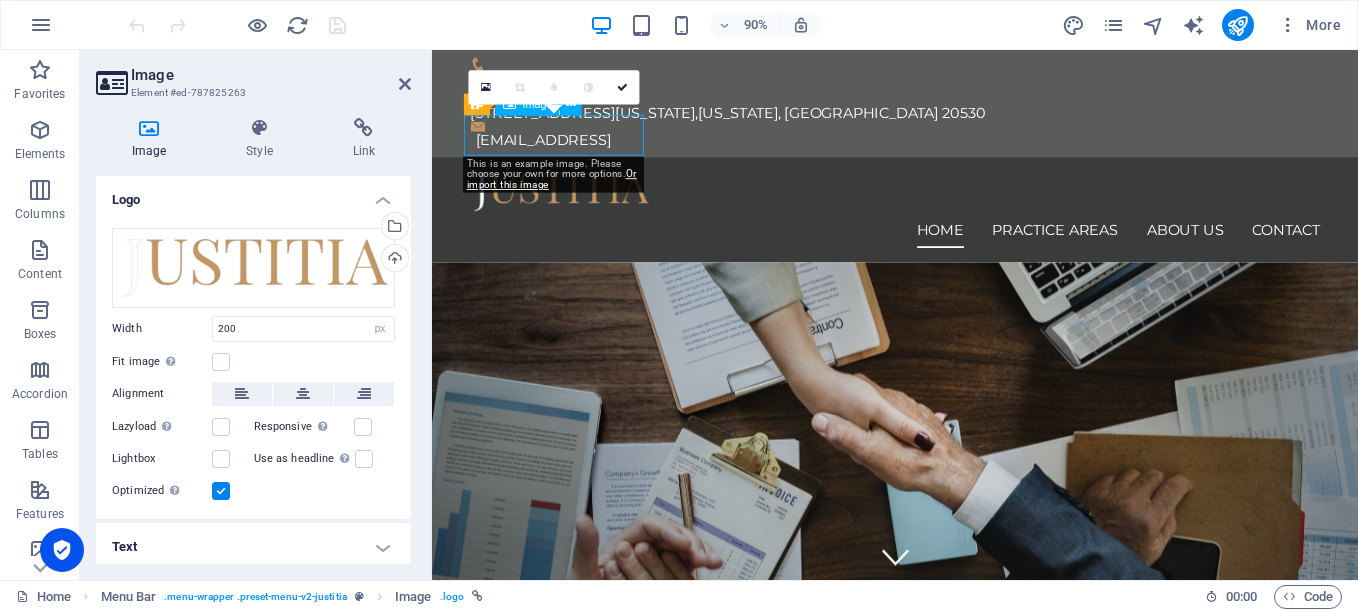 drag, startPoint x: 645, startPoint y: 136, endPoint x: 583, endPoint y: 144, distance: 62.514 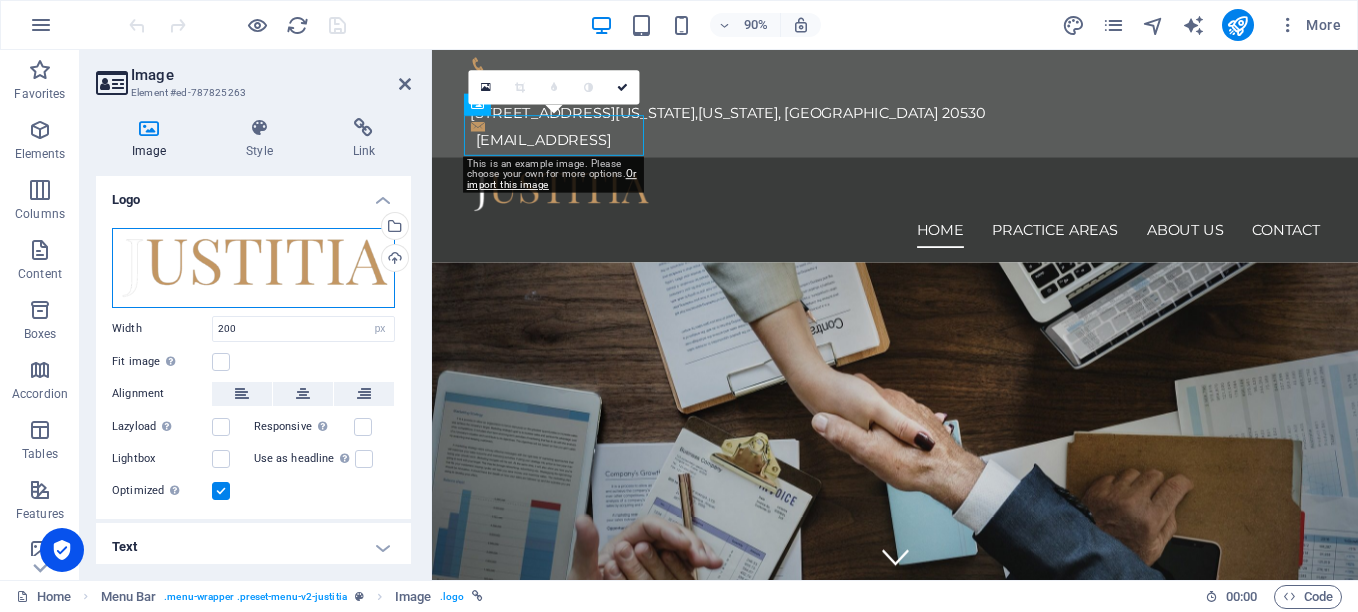 click on "Drag files here, click to choose files or select files from Files or our free stock photos & videos" at bounding box center (253, 268) 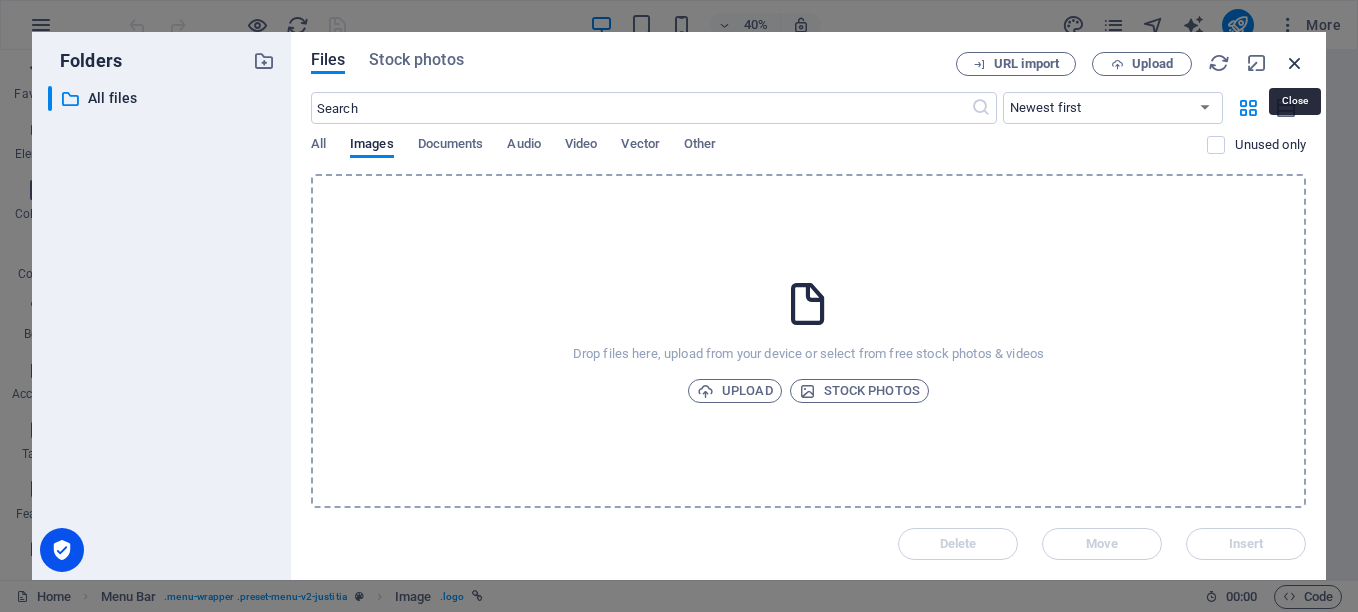click at bounding box center [1295, 63] 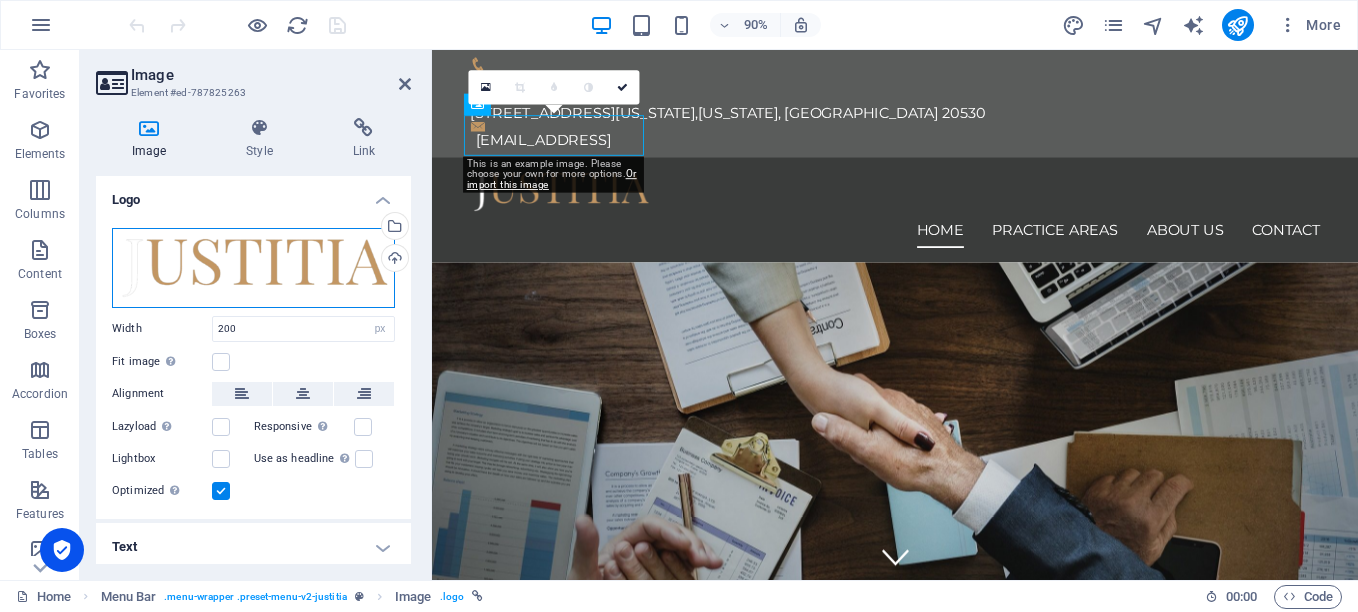 drag, startPoint x: 139, startPoint y: 264, endPoint x: 167, endPoint y: 274, distance: 29.732138 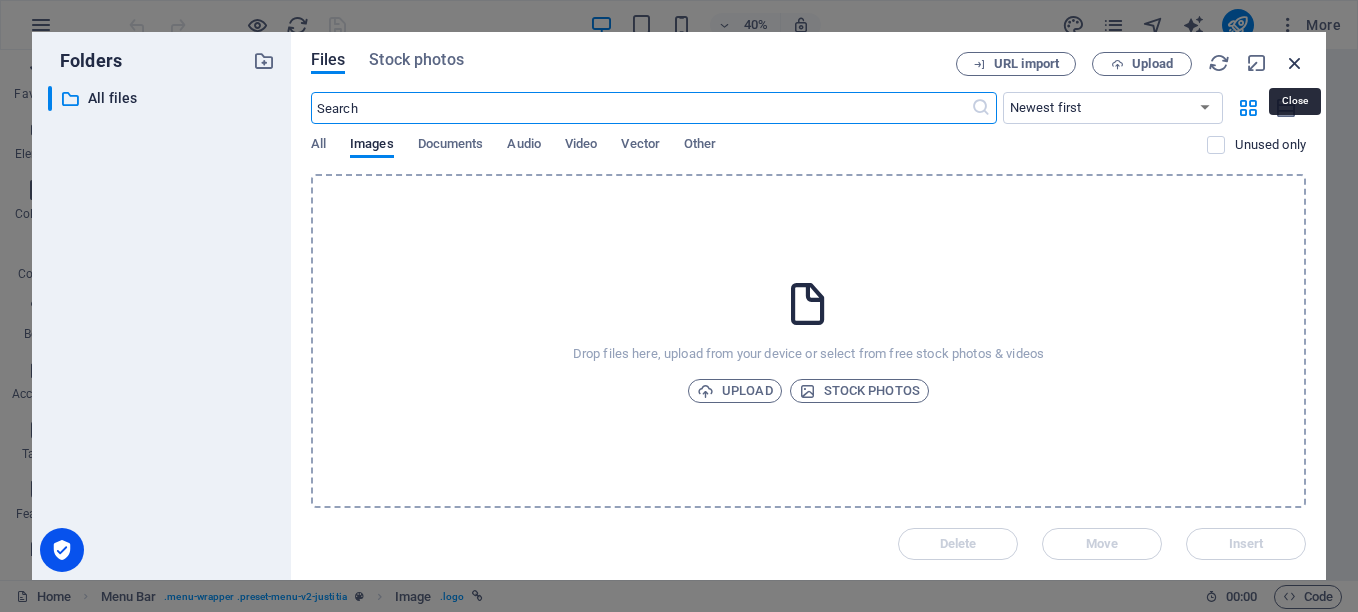 click at bounding box center (1295, 63) 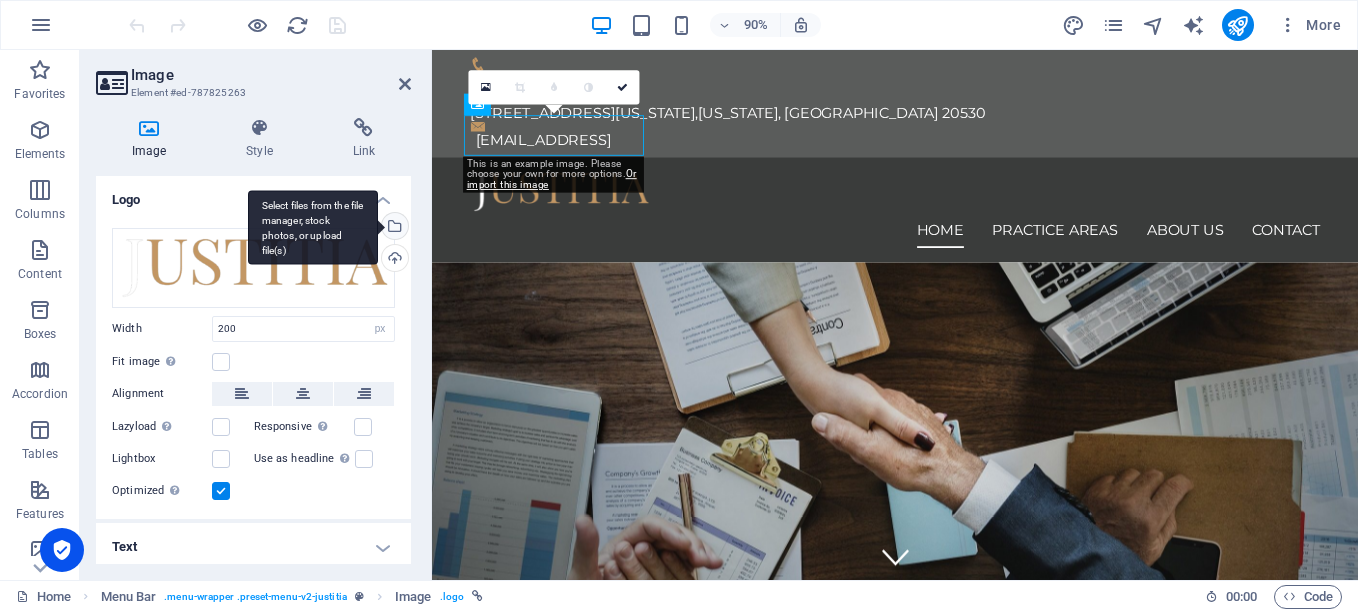 click on "Select files from the file manager, stock photos, or upload file(s)" at bounding box center (393, 228) 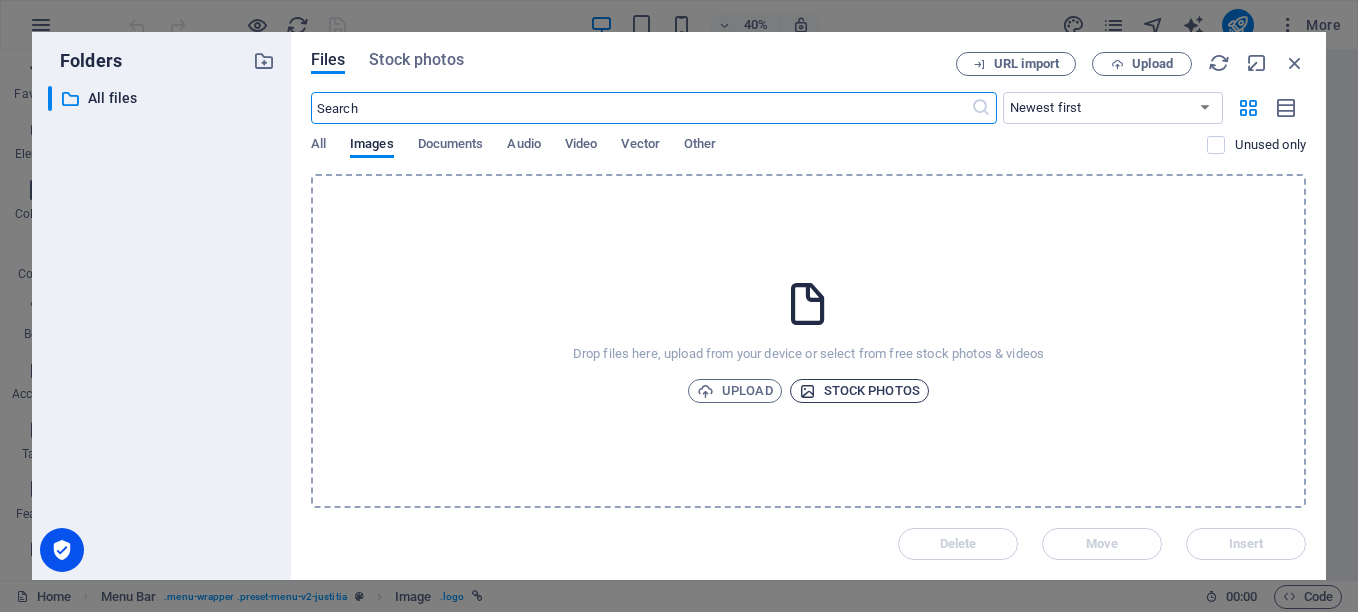 click on "Stock photos" at bounding box center [859, 391] 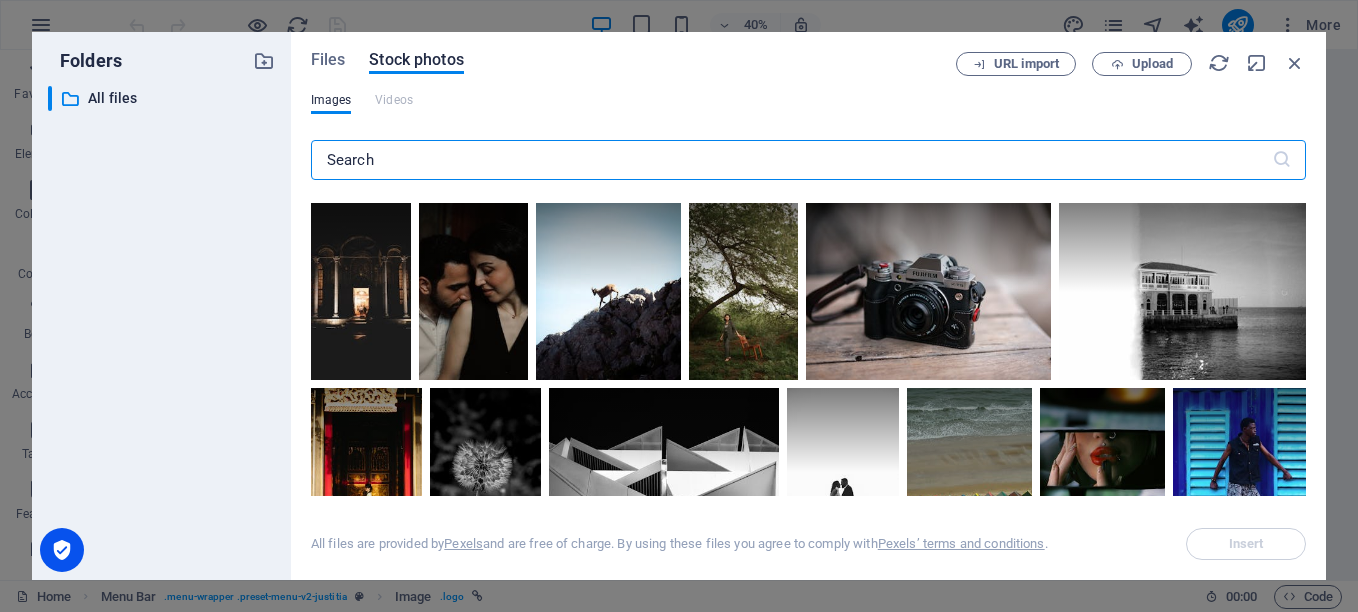 scroll, scrollTop: 0, scrollLeft: 0, axis: both 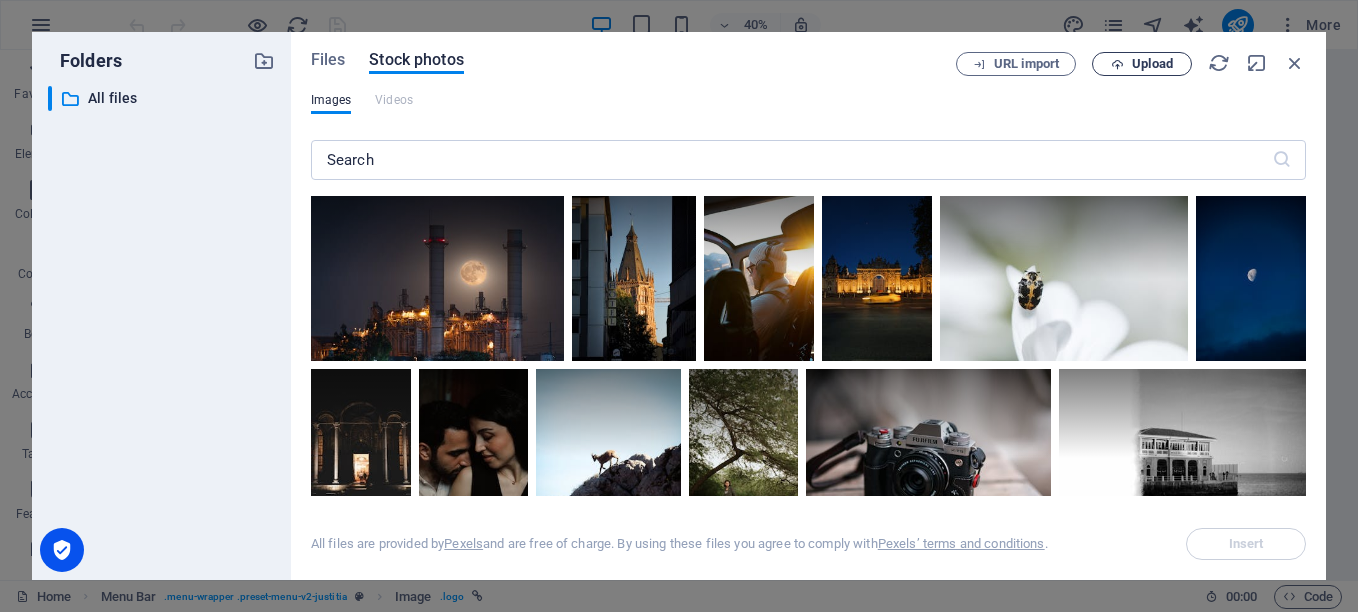 click on "Upload" at bounding box center [1142, 64] 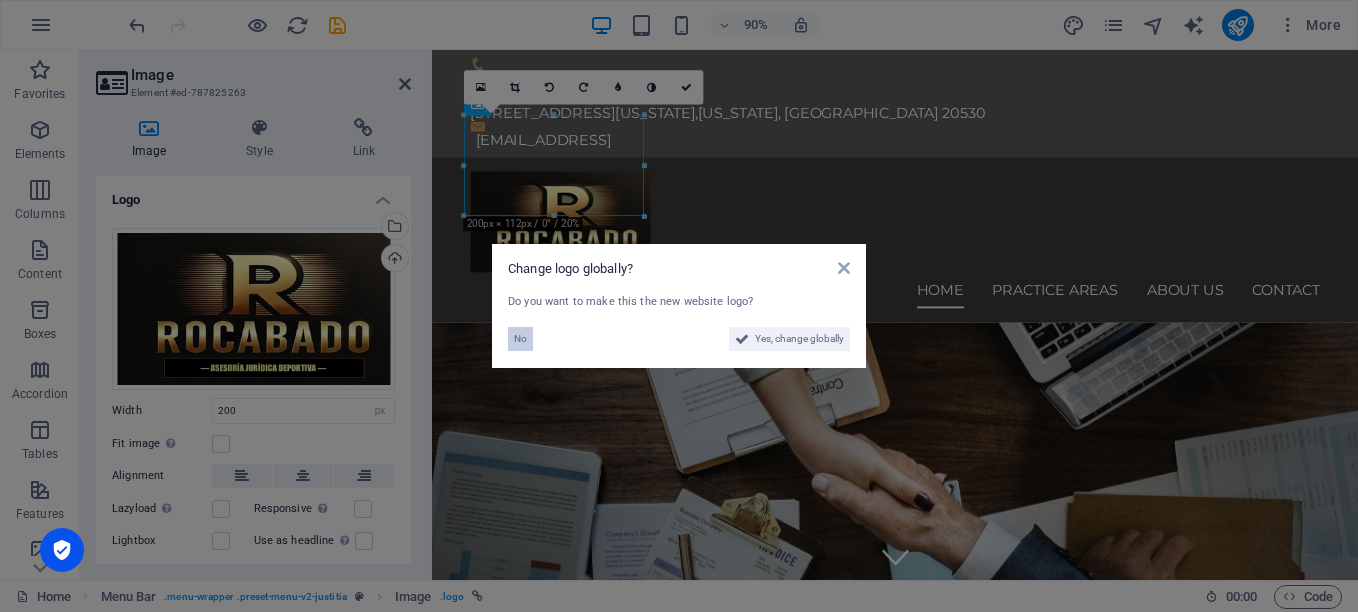 click on "No" at bounding box center [520, 339] 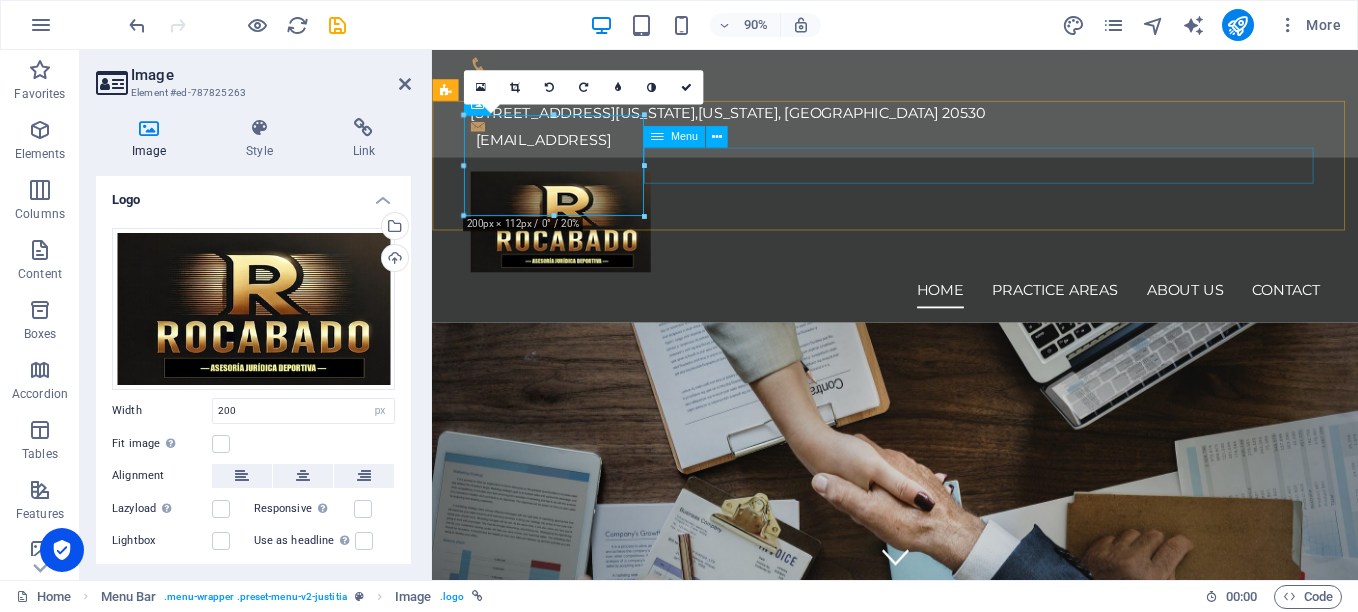 click on "Home Practice Areas About us Contact" at bounding box center (947, 317) 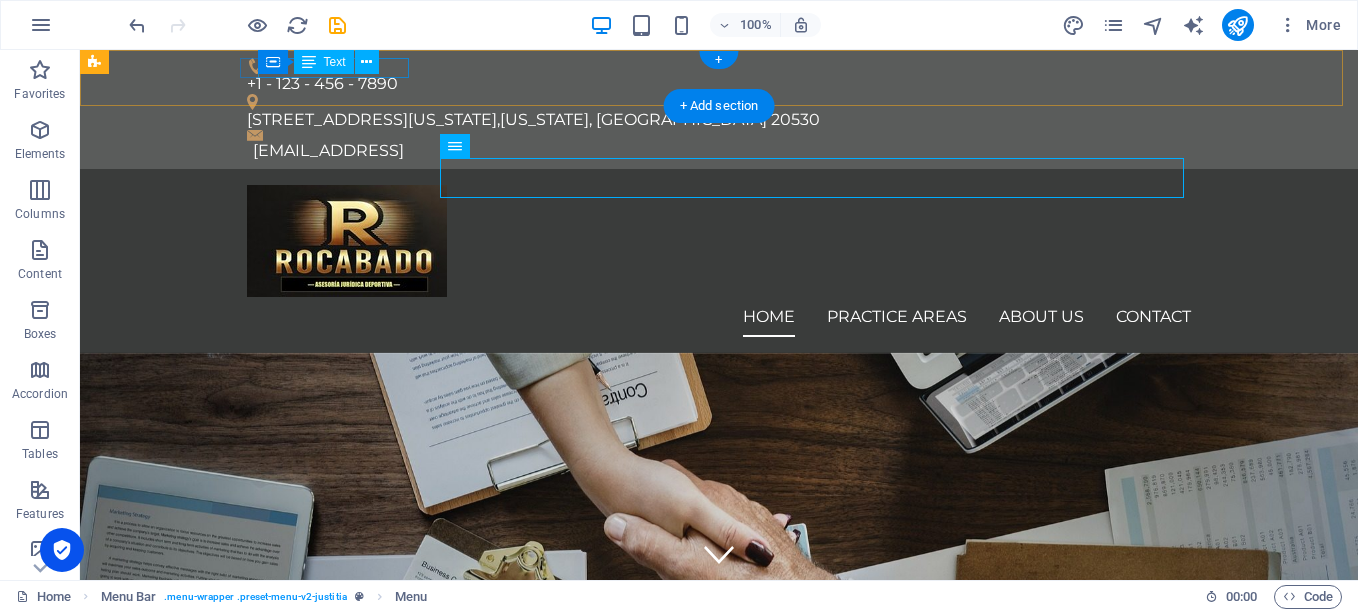 click on "+1 - 123 - 456 - 7890" at bounding box center [711, 84] 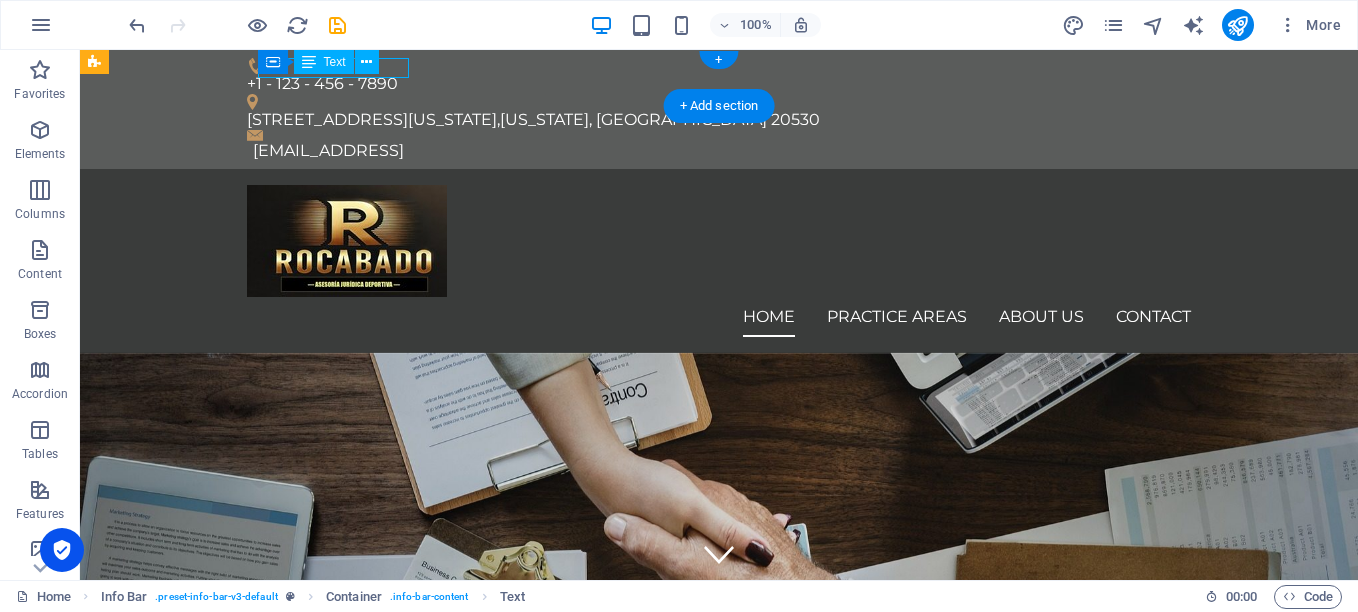 click on "+1 - 123 - 456 - 7890" at bounding box center [711, 84] 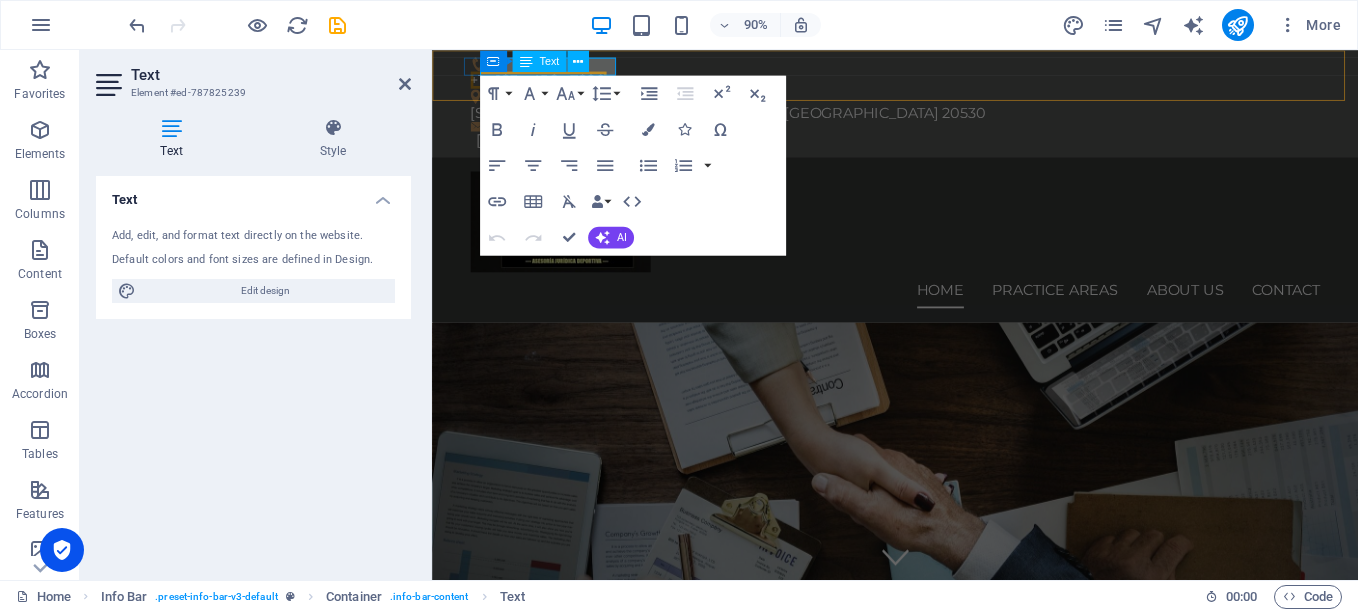 drag, startPoint x: 1031, startPoint y: 111, endPoint x: 628, endPoint y: 67, distance: 405.39487 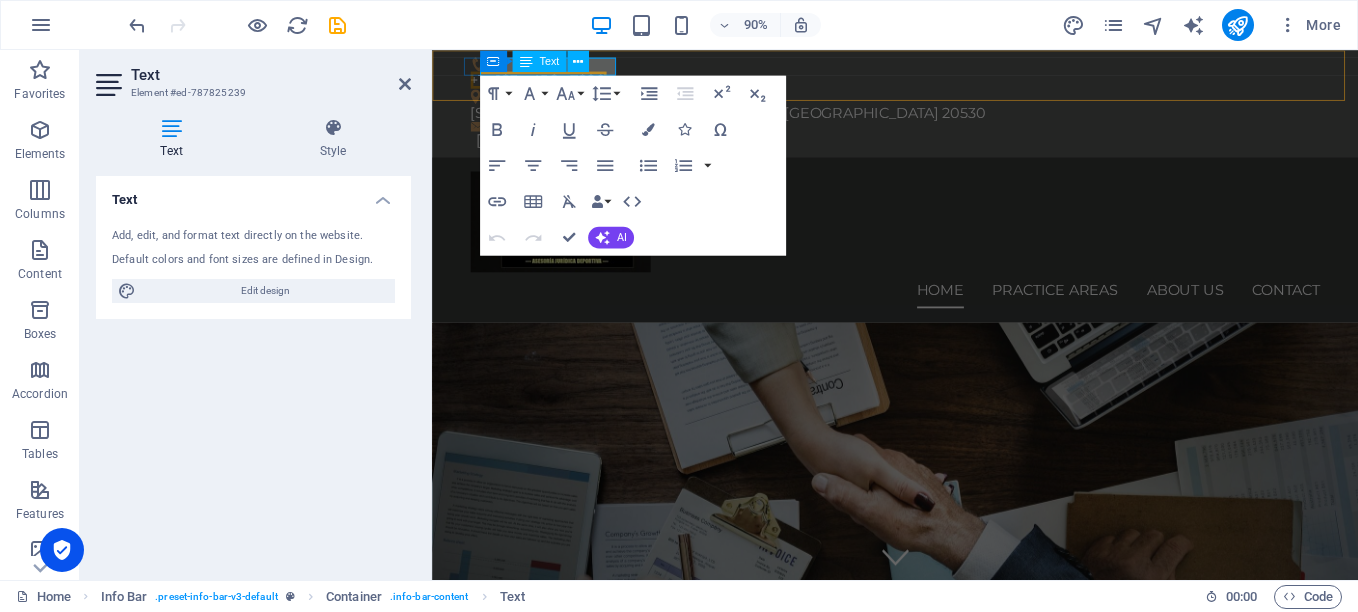 click on "+1 - 123 - 456 - 7890" at bounding box center (550, 83) 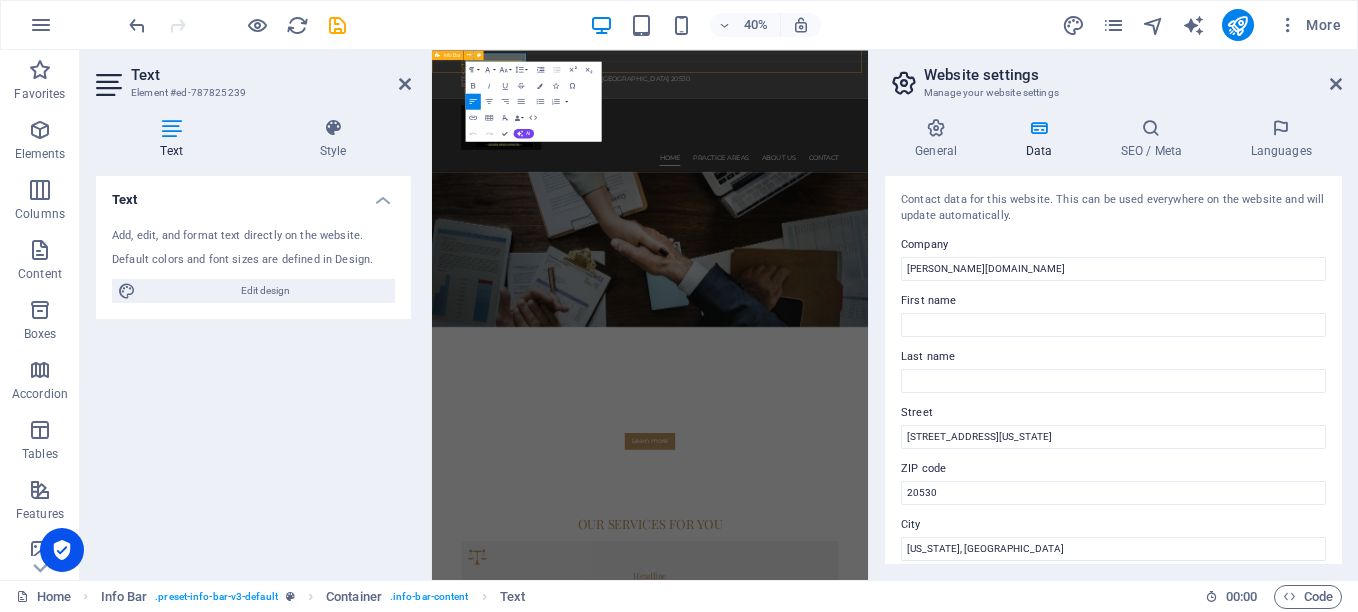 click on "+1 - 123 - 456 - 7890 [STREET_ADDRESS][US_STATE][US_STATE] [EMAIL_ADDRESS]" at bounding box center [977, 109] 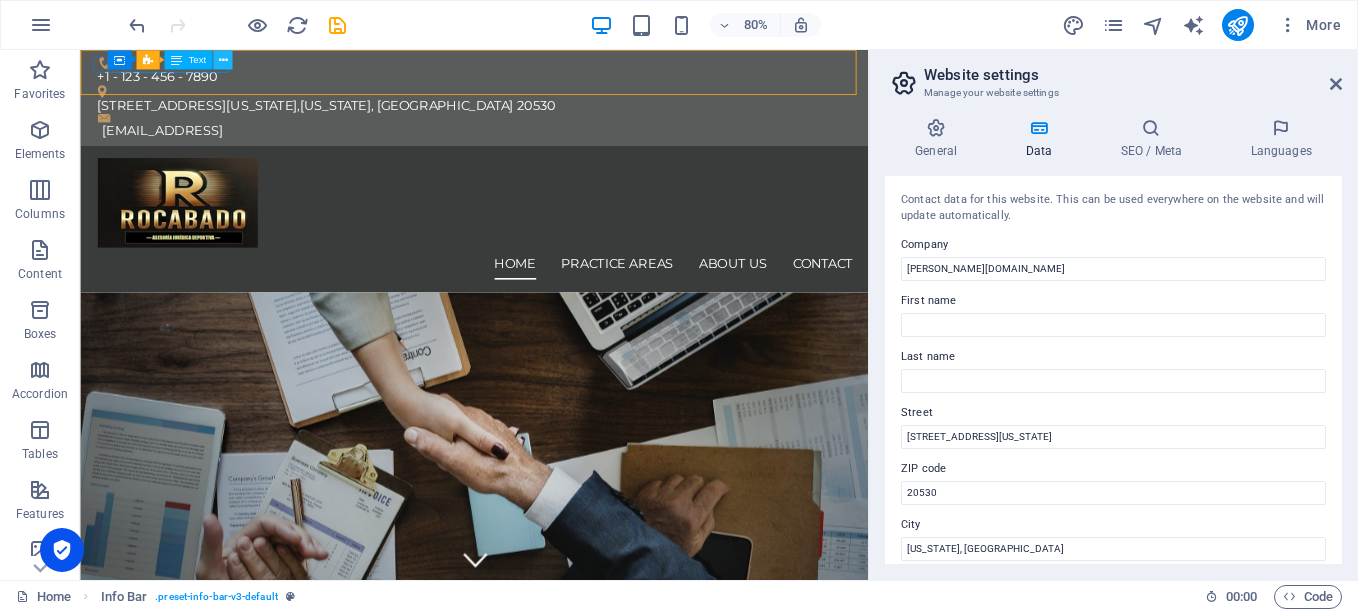 click at bounding box center [222, 59] 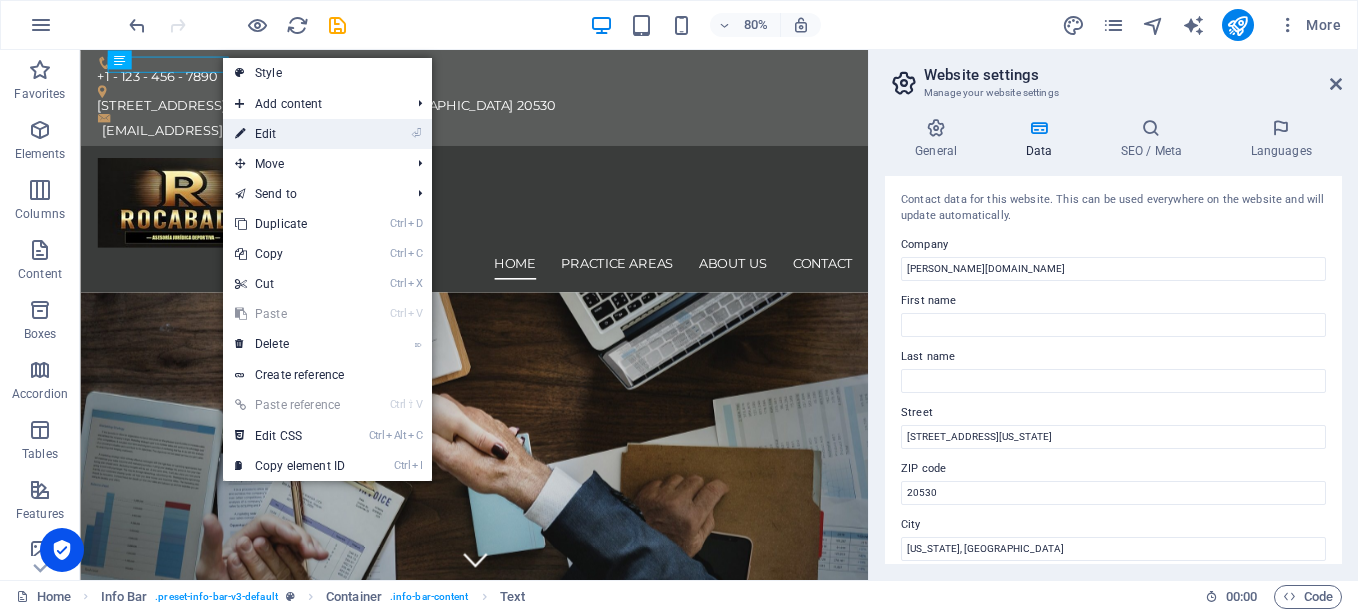 click on "⏎  Edit" at bounding box center [290, 134] 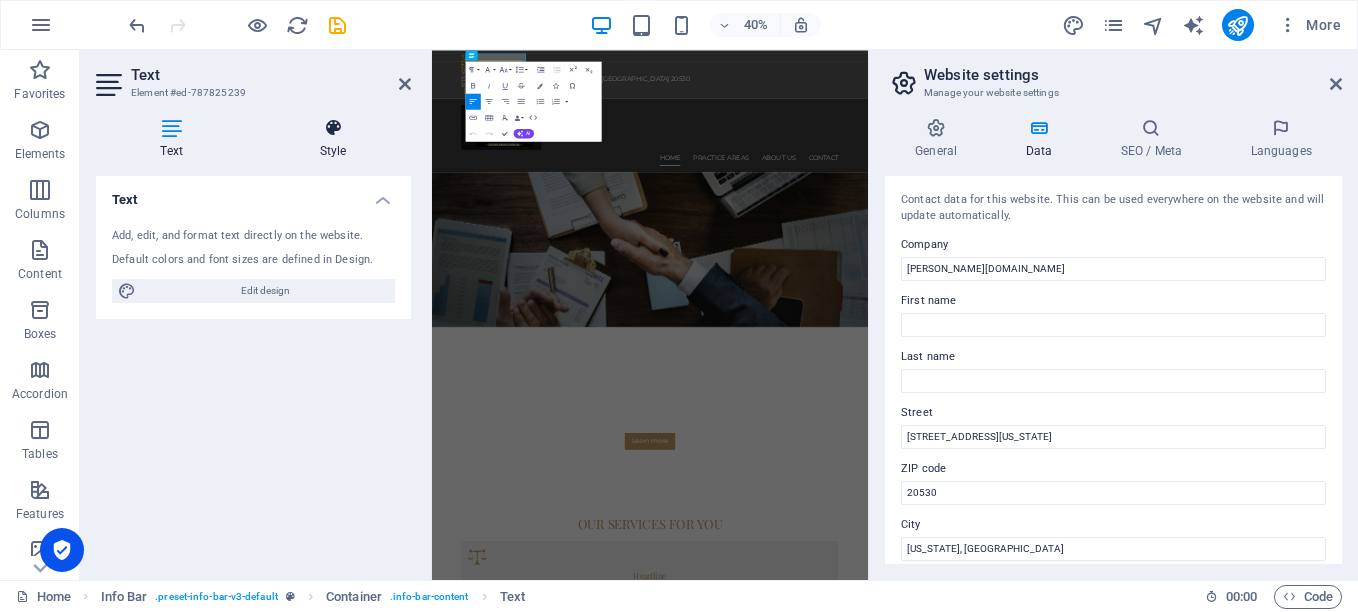 type 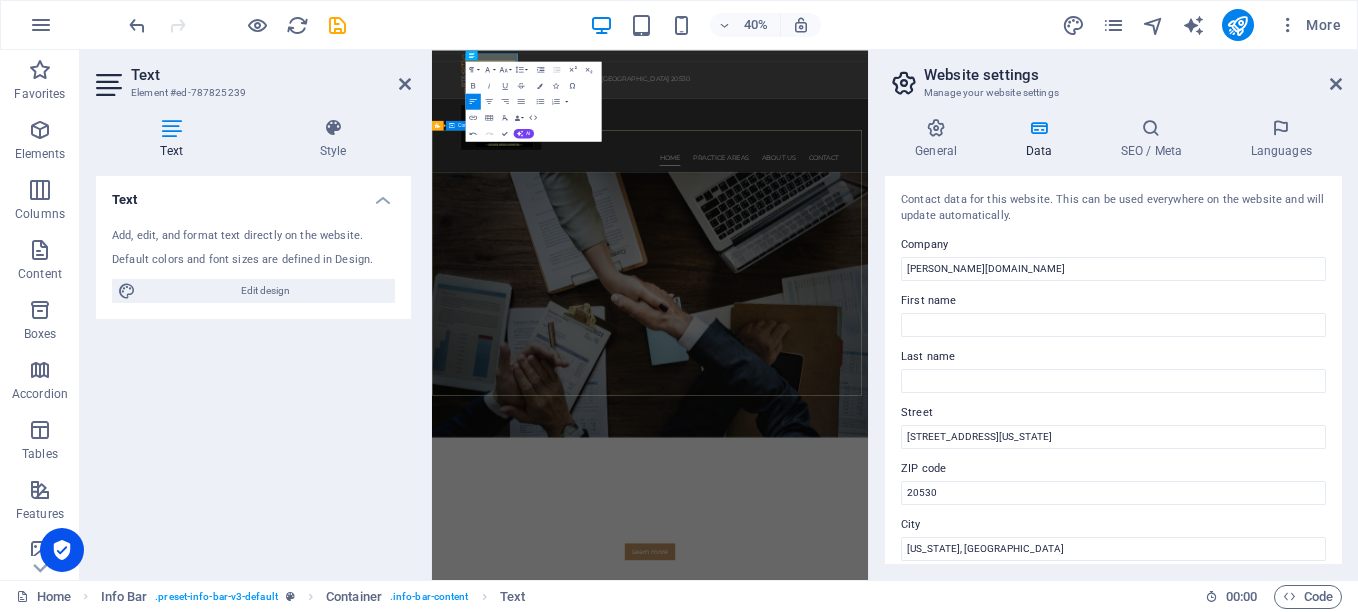 click on "We protect your rights Consetetur sadipscing elitr, sed diam nonumy eirmod tempor invidunt ut labore et dolore magna aliquyam erat, sed diam voluptua. At vero eos et accusam et [PERSON_NAME] duo [PERSON_NAME] et ea rebum. Learn more" at bounding box center [977, 1209] 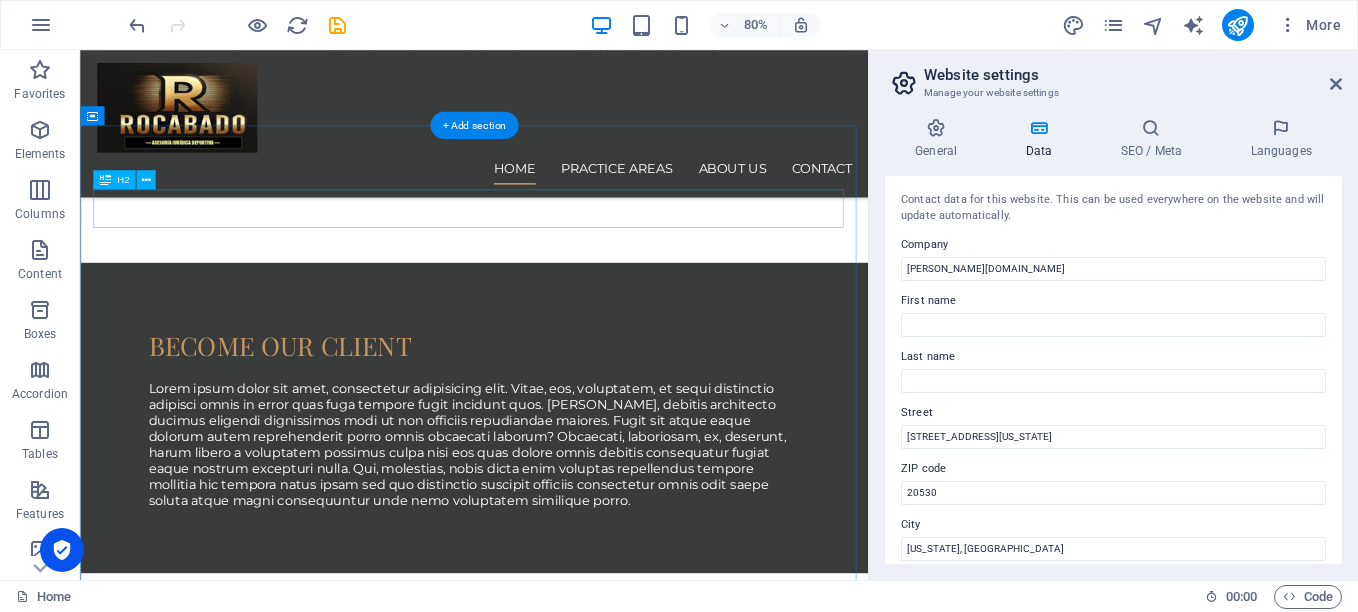 scroll, scrollTop: 2000, scrollLeft: 0, axis: vertical 